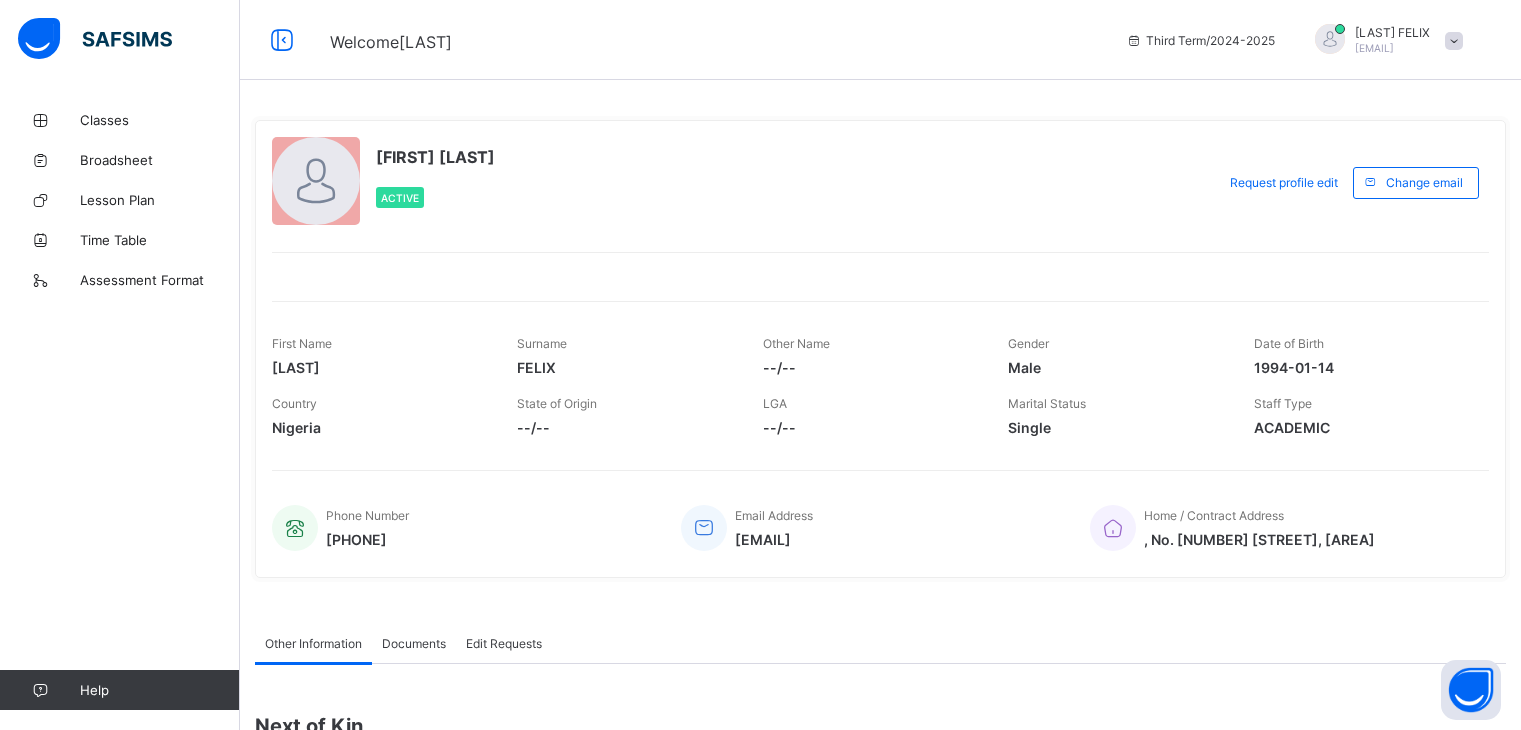scroll, scrollTop: 0, scrollLeft: 0, axis: both 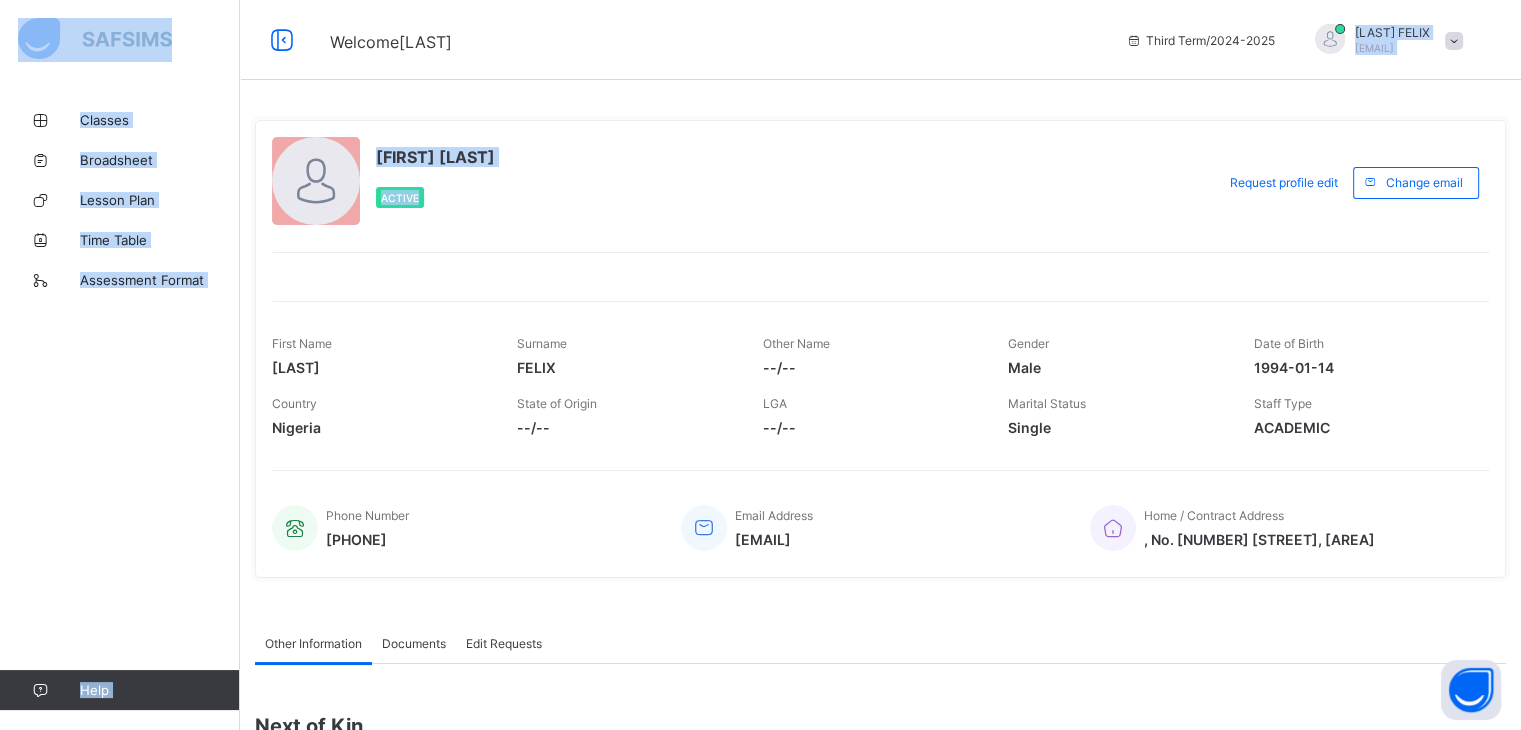 click on "Welcome  [LAST]   Third Term  /  2024-2025   [LAST]   [LAST] [LAST] [EMAIL] Classes Broadsheet Lesson Plan Time Table Assessment Format   Help Onboarding Great job! You have finished setting up all essential configurations. Our wizard which has lots of in-built templates will continue to guide you through with the academic configurations. Academic Configuration Steps Continue × Idle Mode Due to inactivity you would be logged out to the system in the next   15mins , click the "Resume" button to keep working or the "Log me out" button to log out of the system. Log me out Resume [LAST]  [LAST]   Active   Request profile edit Change email First Name [LAST] Surname [LAST] Other Name --/-- Gender Male Date of Birth [DATE] Country Nigeria State of Origin --/-- LGA --/-- Marital Status Single Staff Type ACADEMIC Phone Number [PHONE] Email Address [EMAIL] Home / Contract Address  , No. 20 Ogoja street Ugep Other Information Documents Edit Requests Other Information More Options   Next of Kin T" at bounding box center [760, 500] 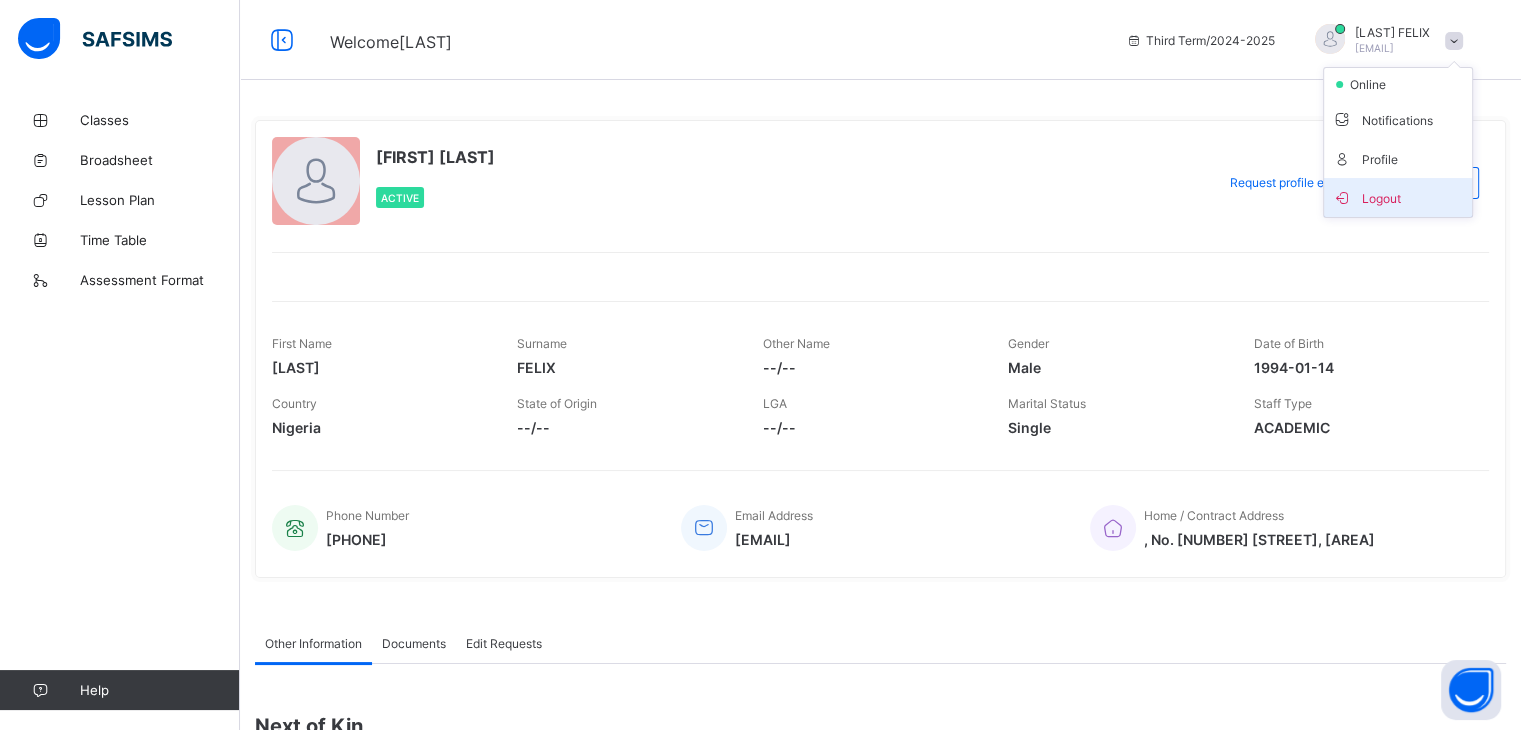 click on "Logout" at bounding box center (1398, 197) 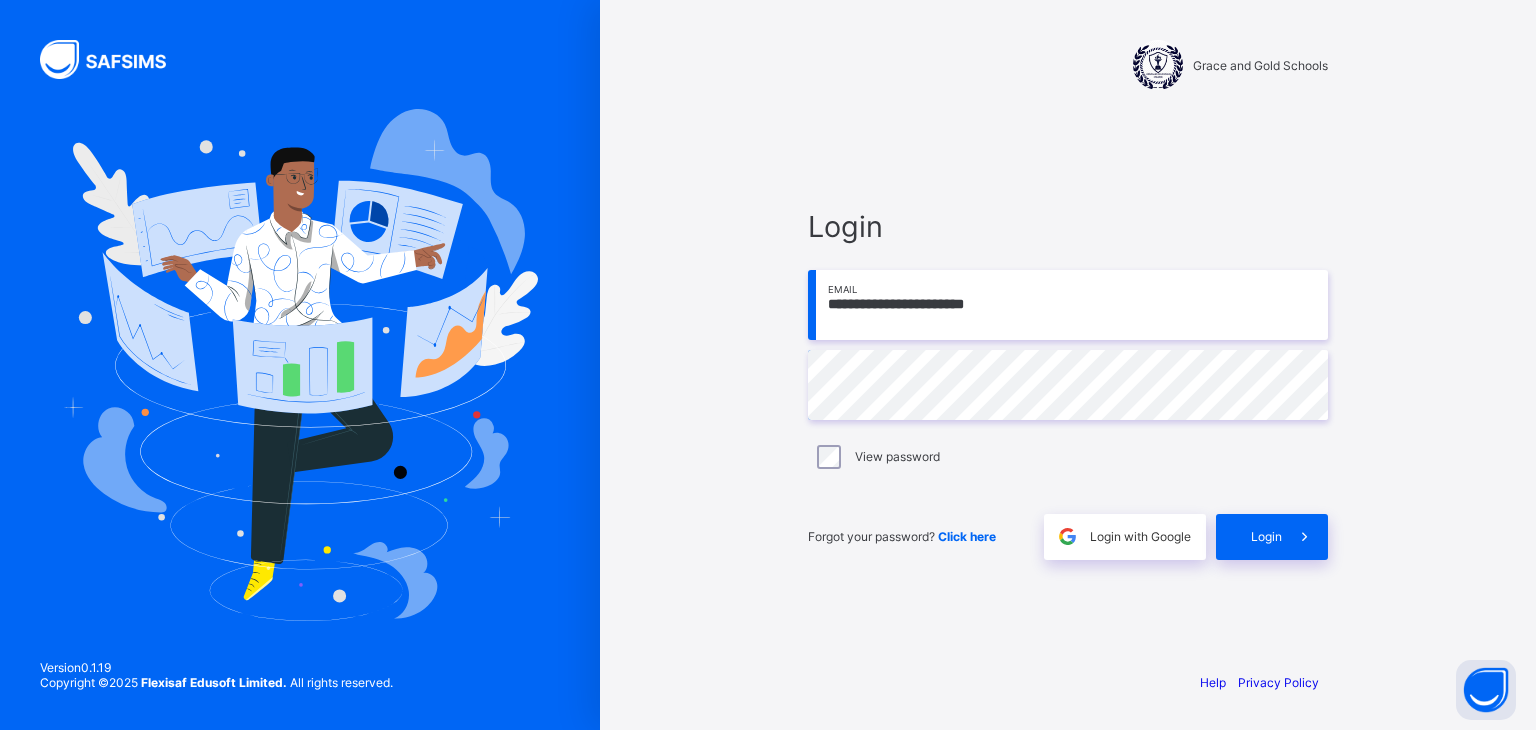 click on "**********" at bounding box center [1068, 305] 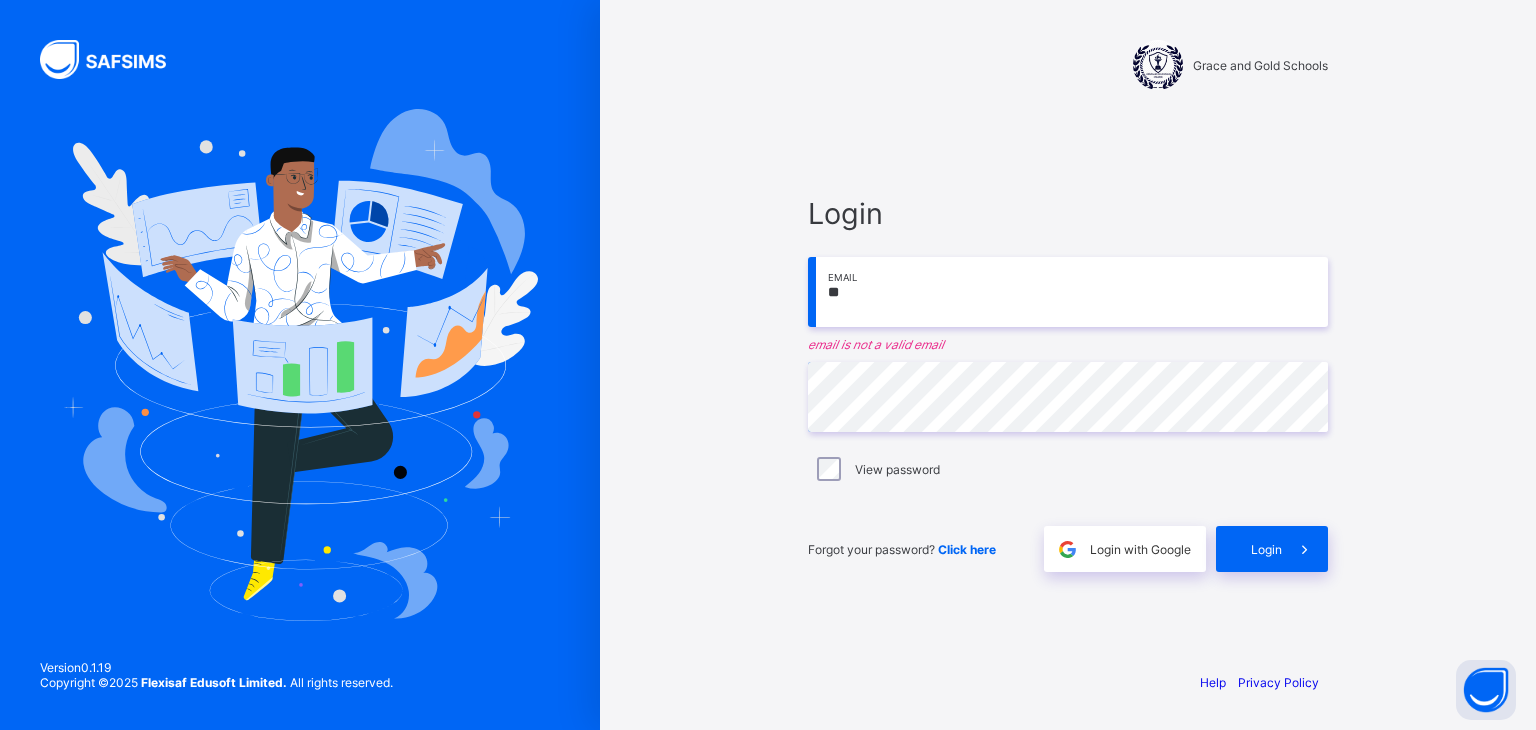 type on "*" 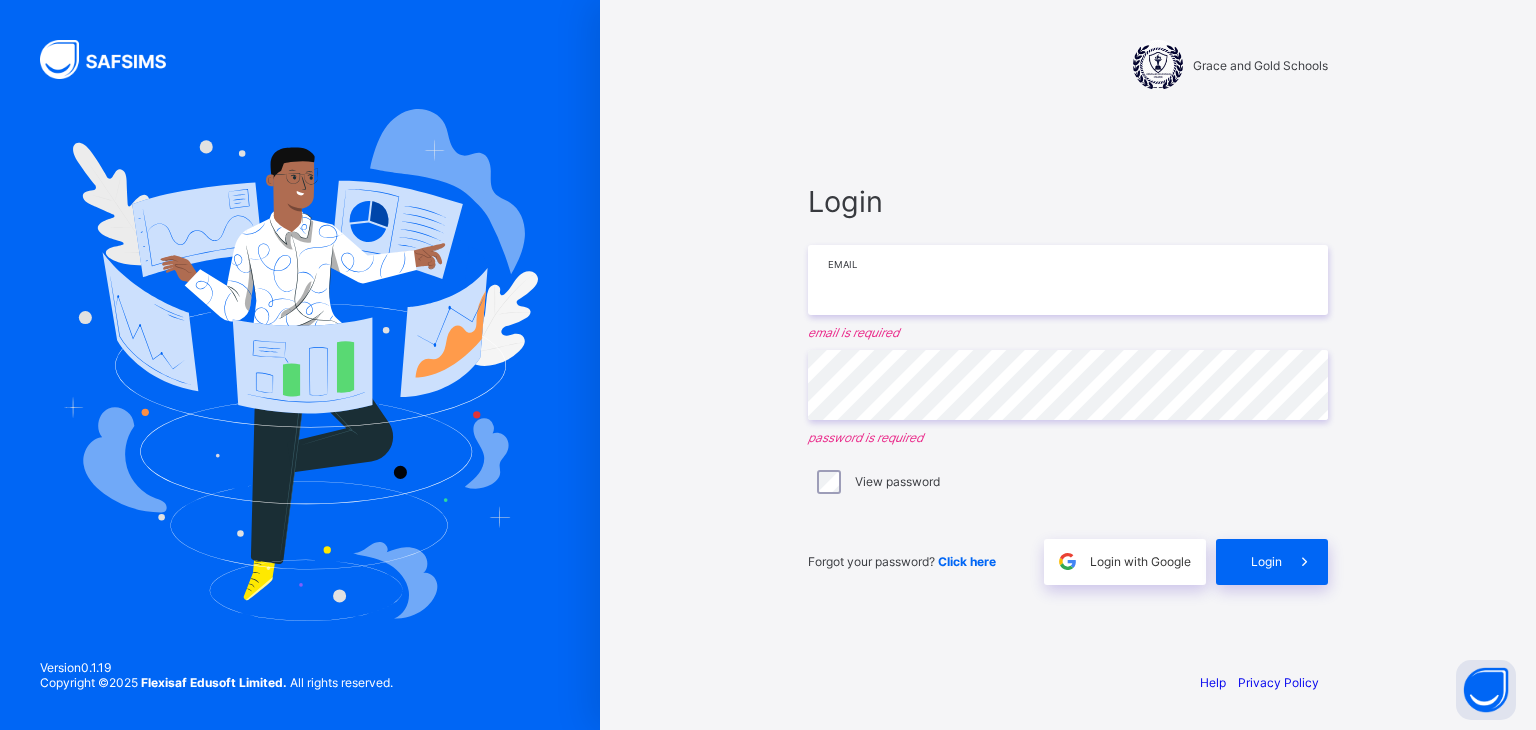 click at bounding box center (1068, 280) 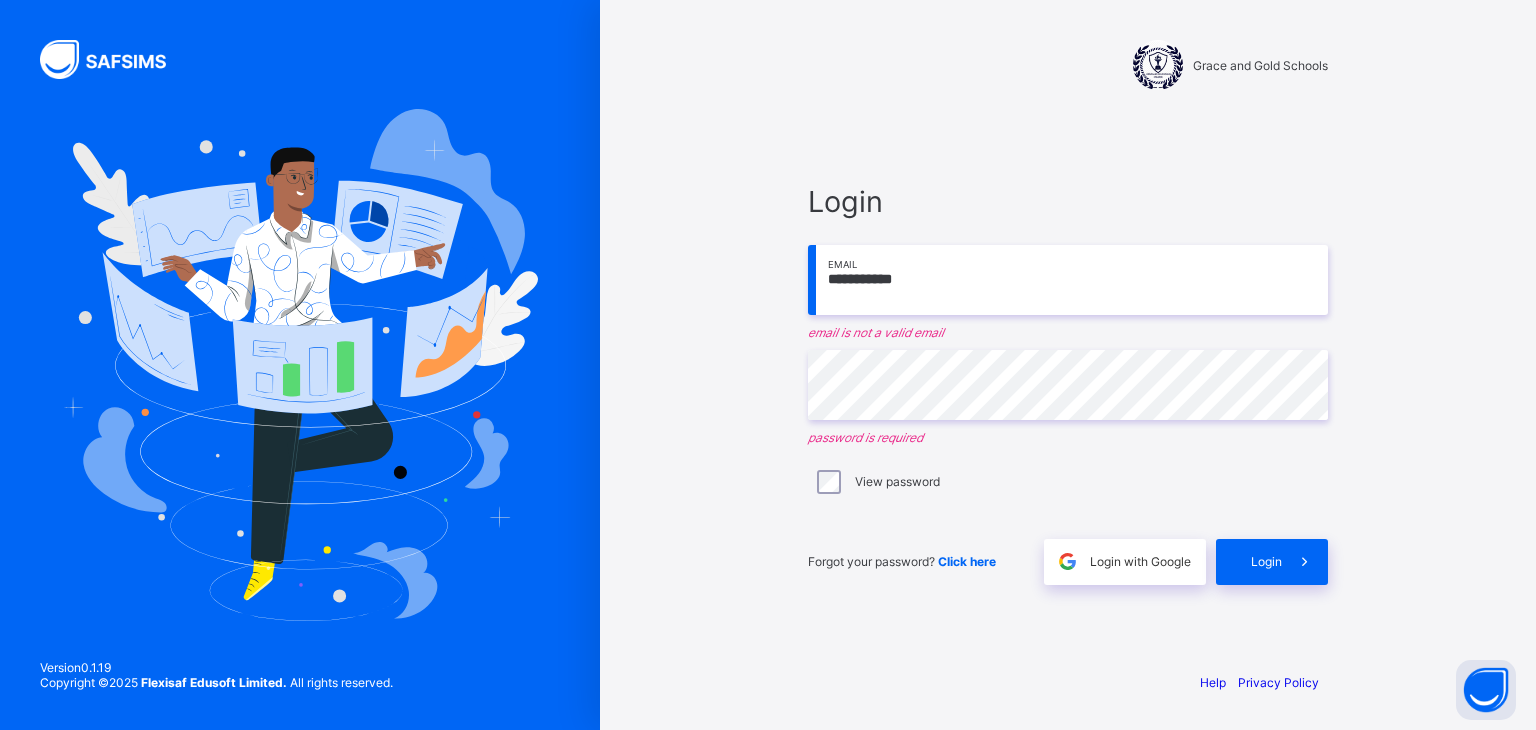 click on "**********" at bounding box center (1068, 280) 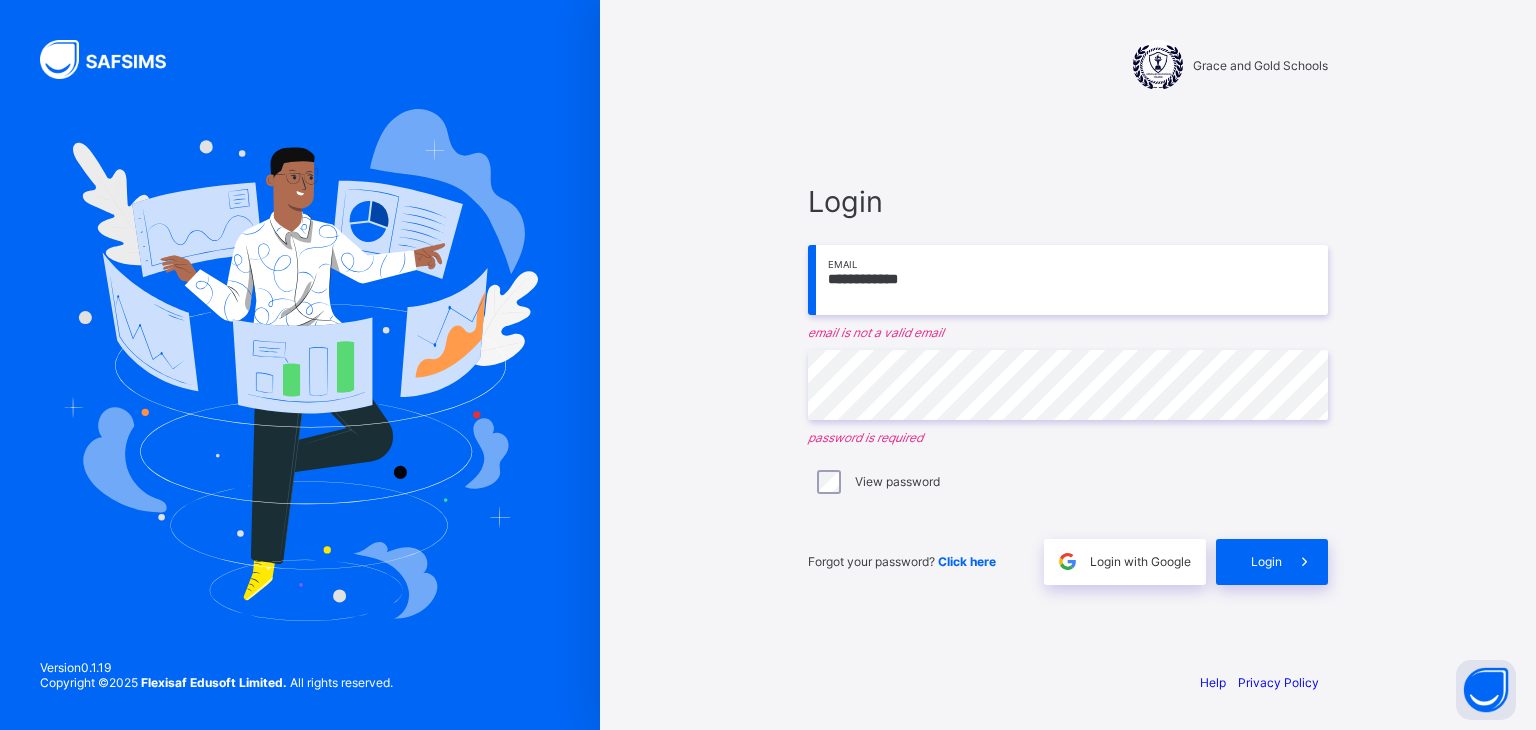 click on "**********" at bounding box center (1068, 280) 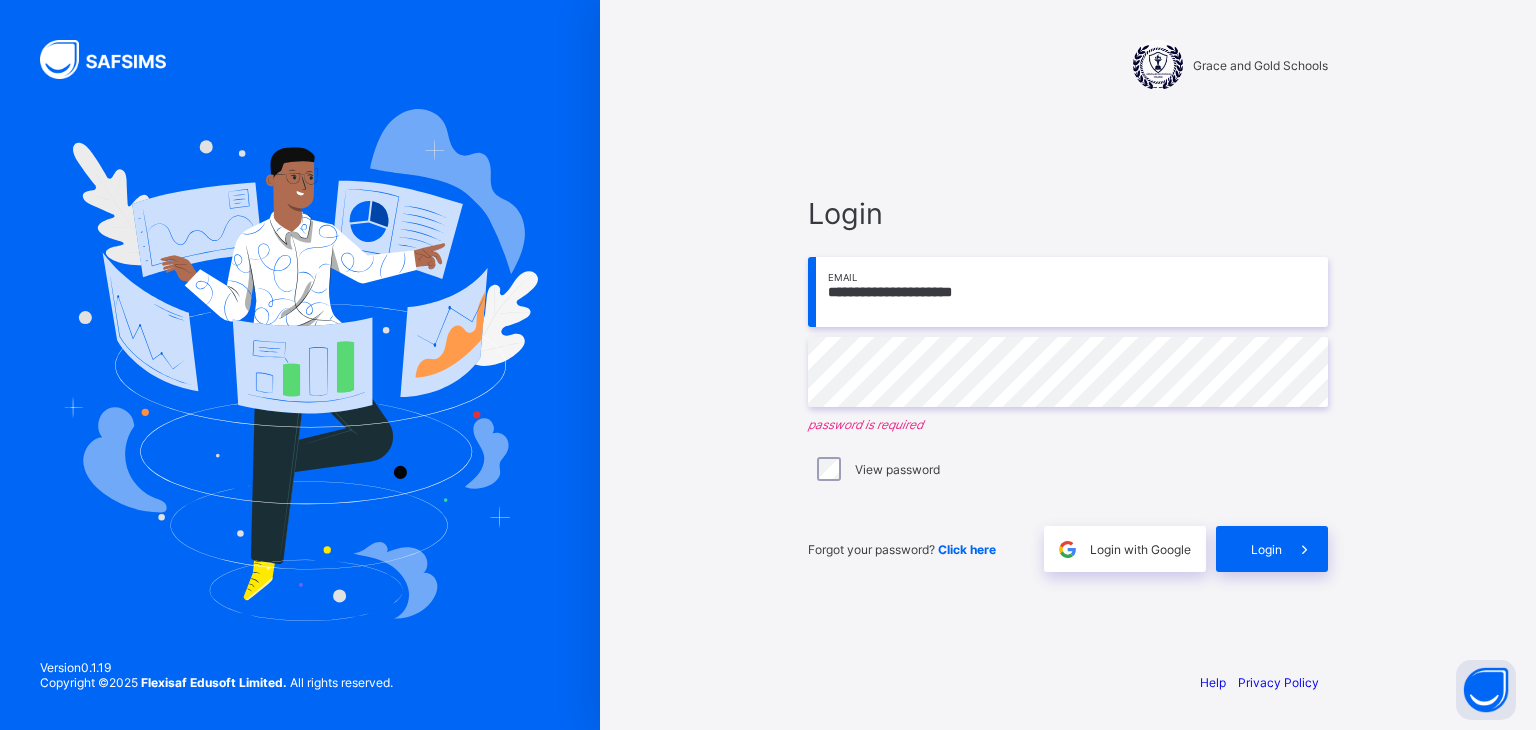 type on "**********" 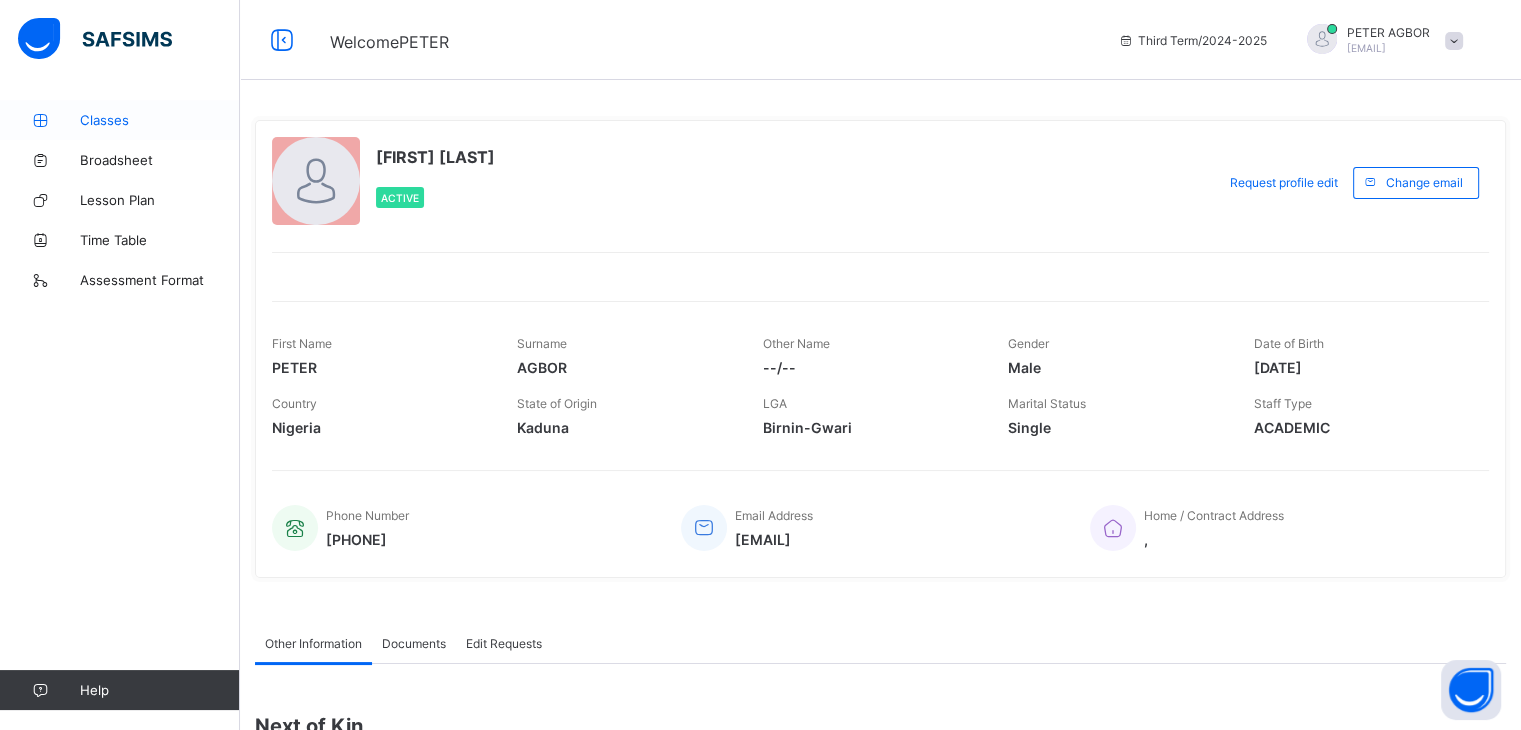 click on "Classes" at bounding box center [160, 120] 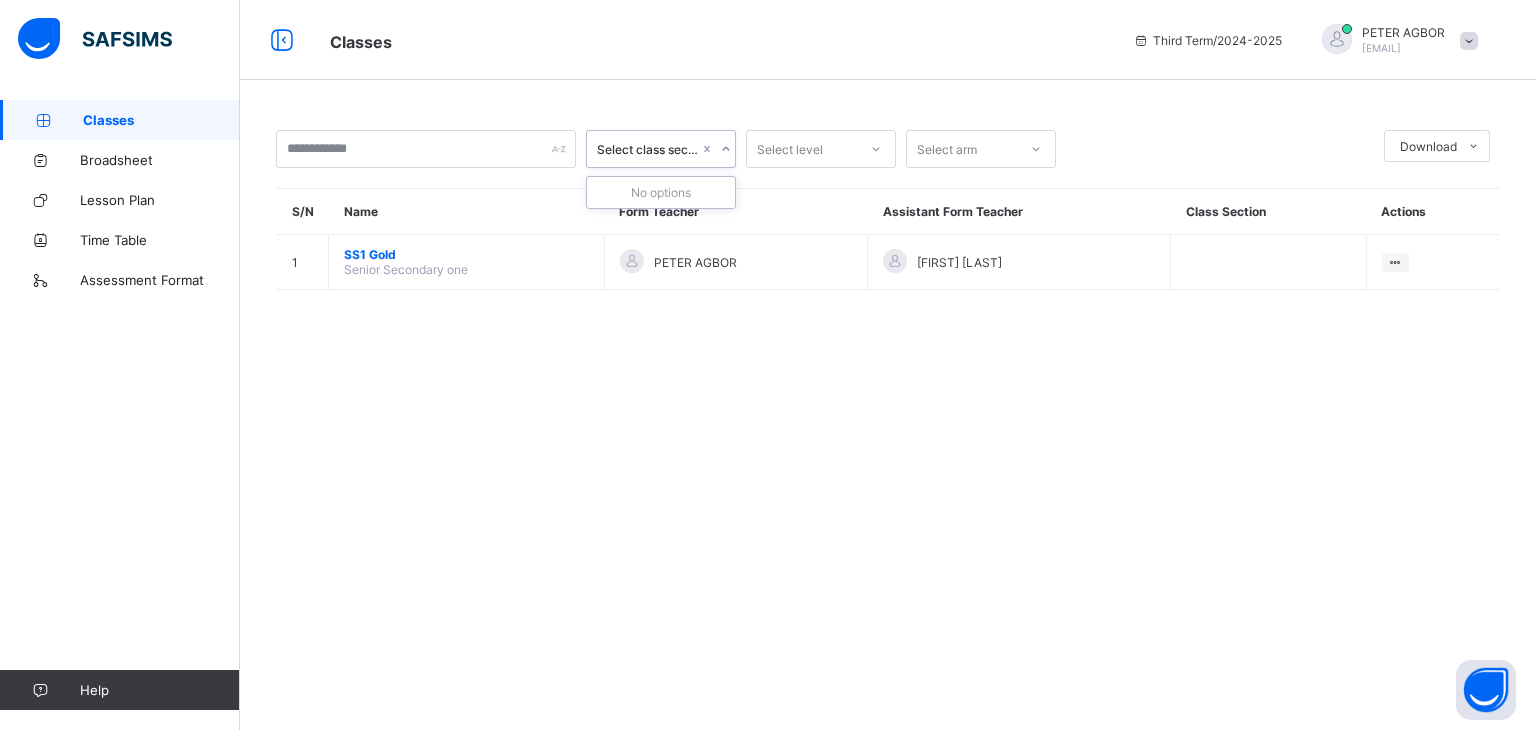 click 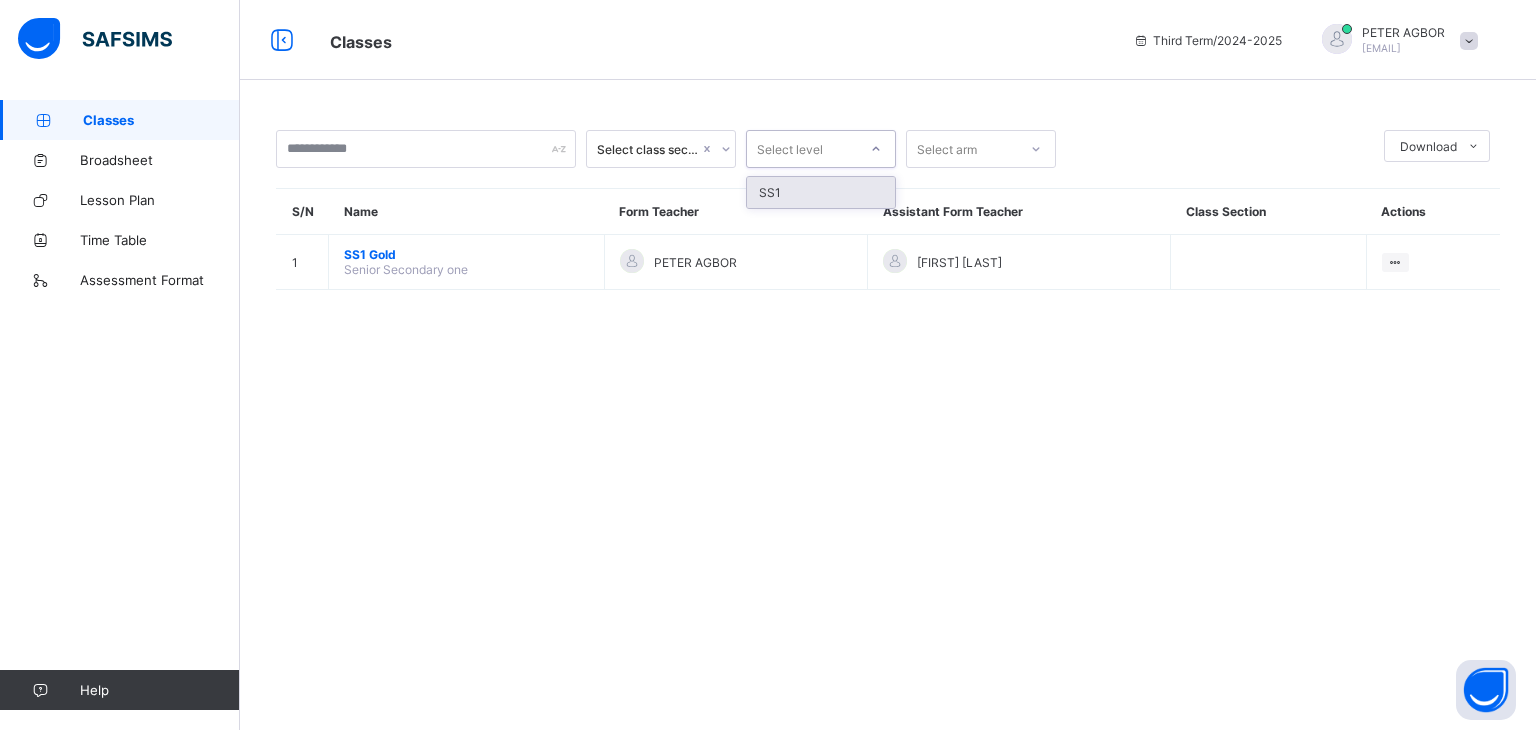 click 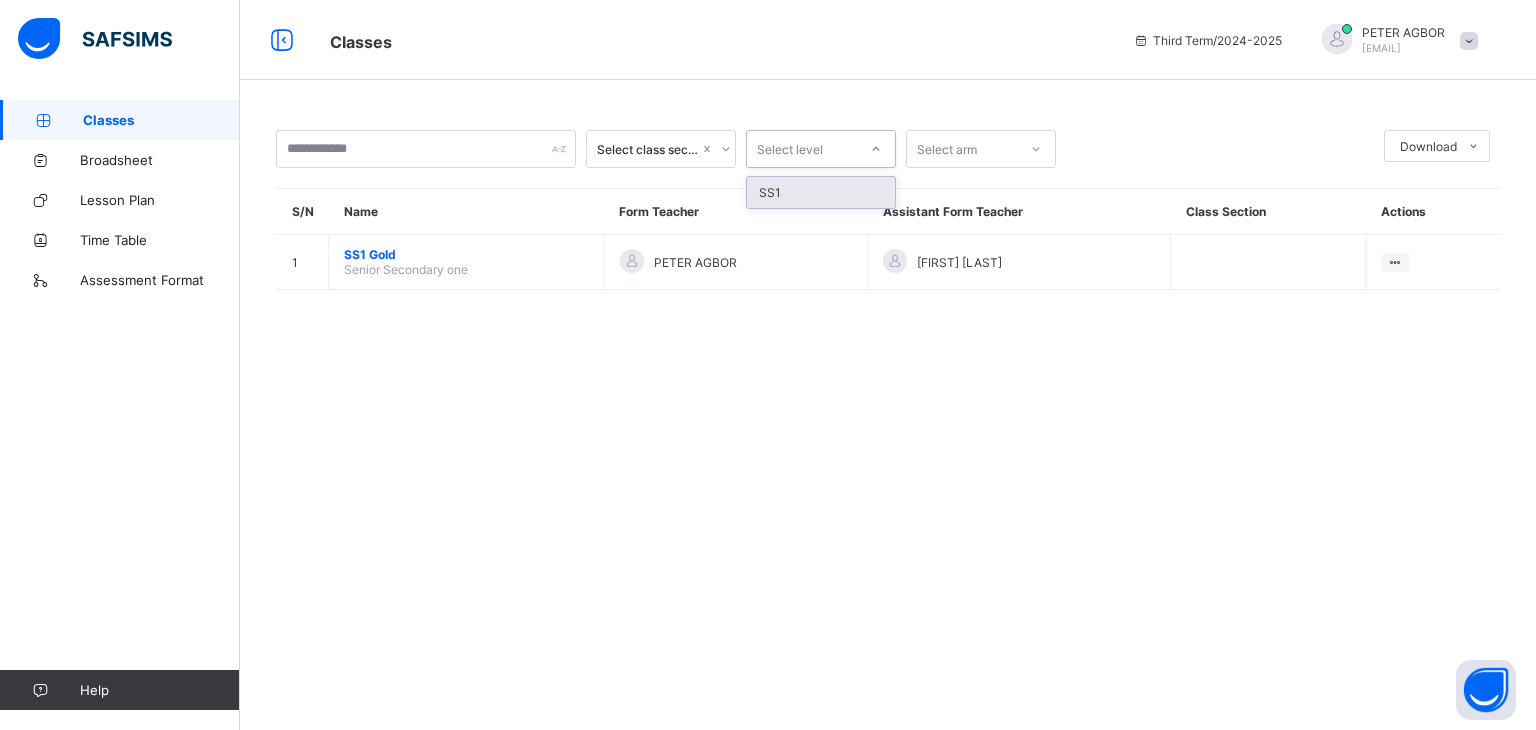 click on "SS1" at bounding box center [821, 192] 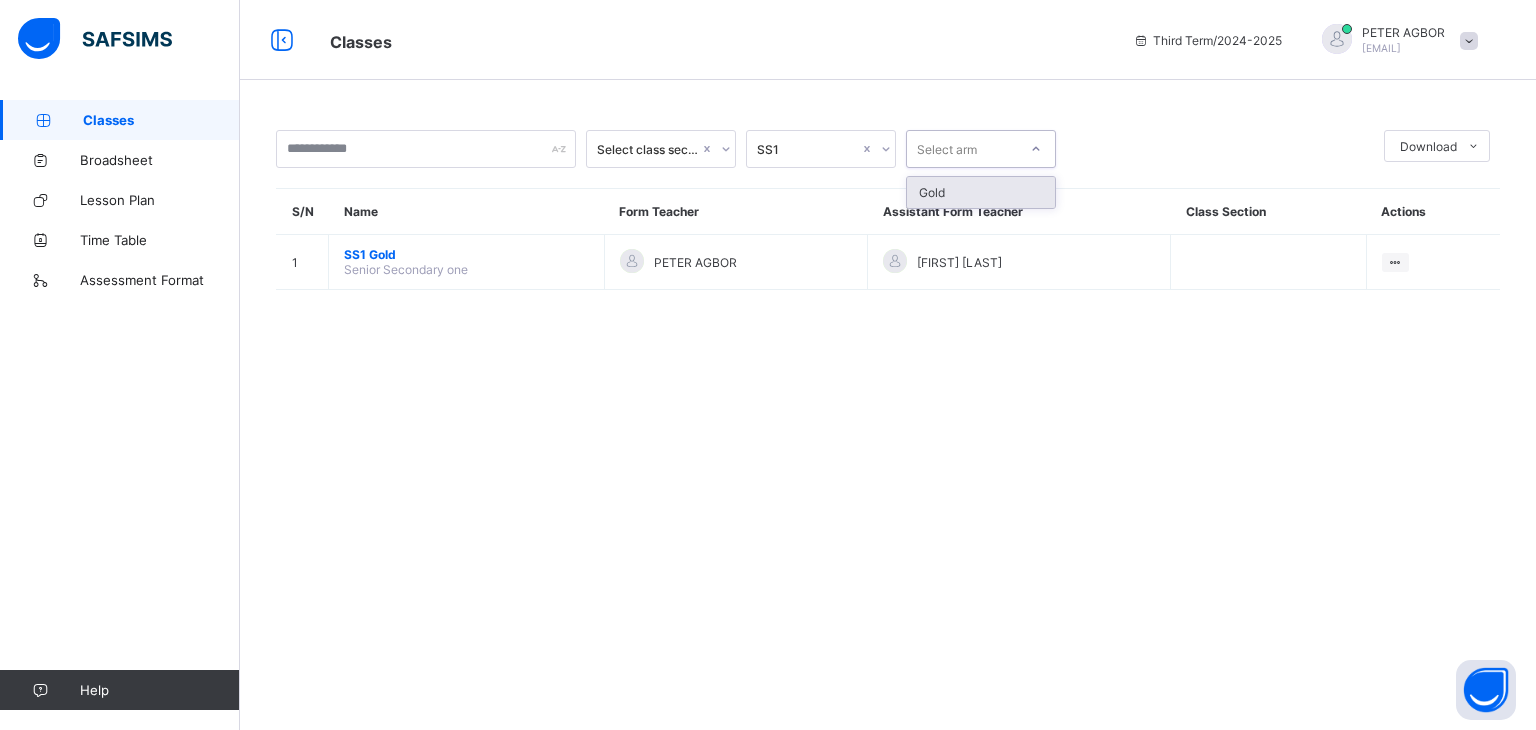 click 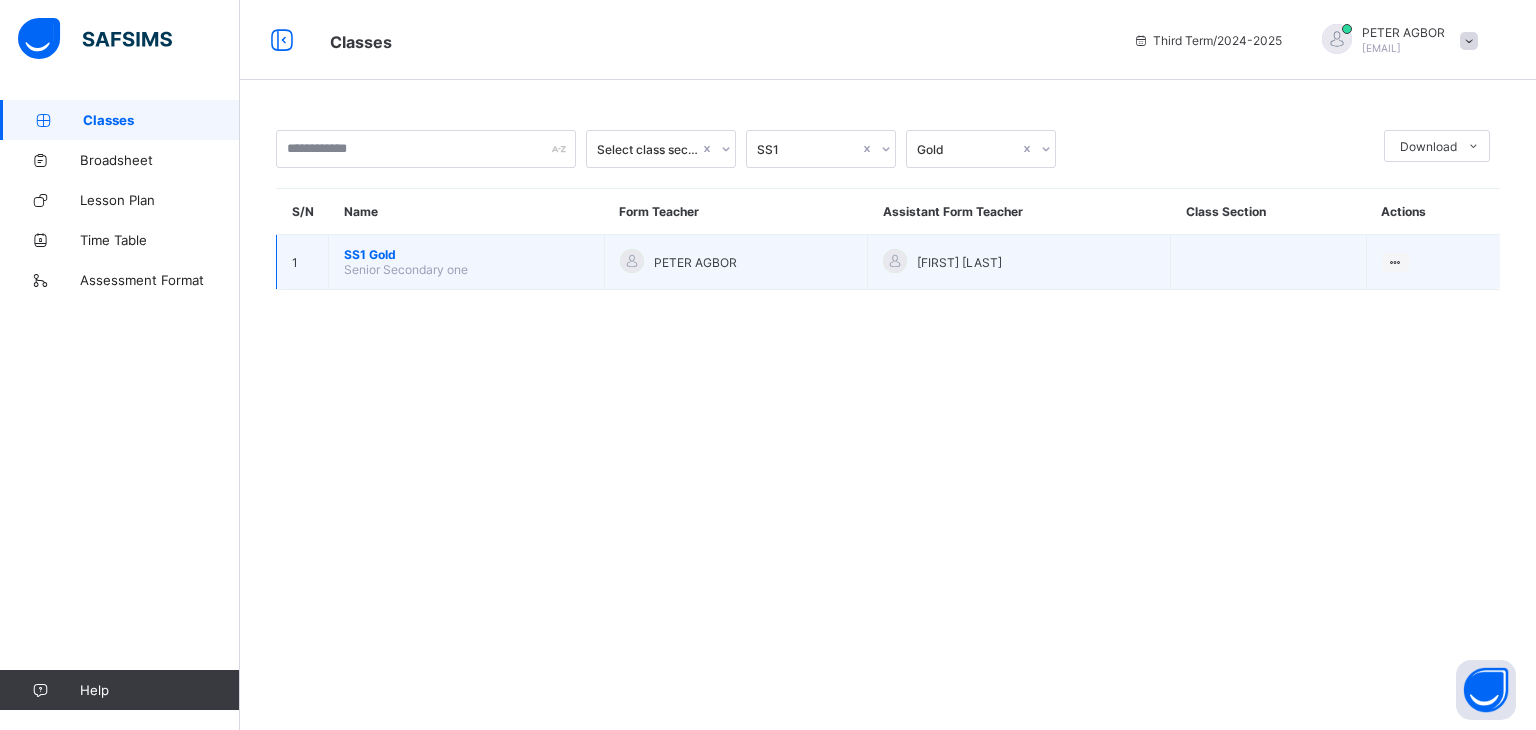 click on "SS1   Gold" at bounding box center (466, 254) 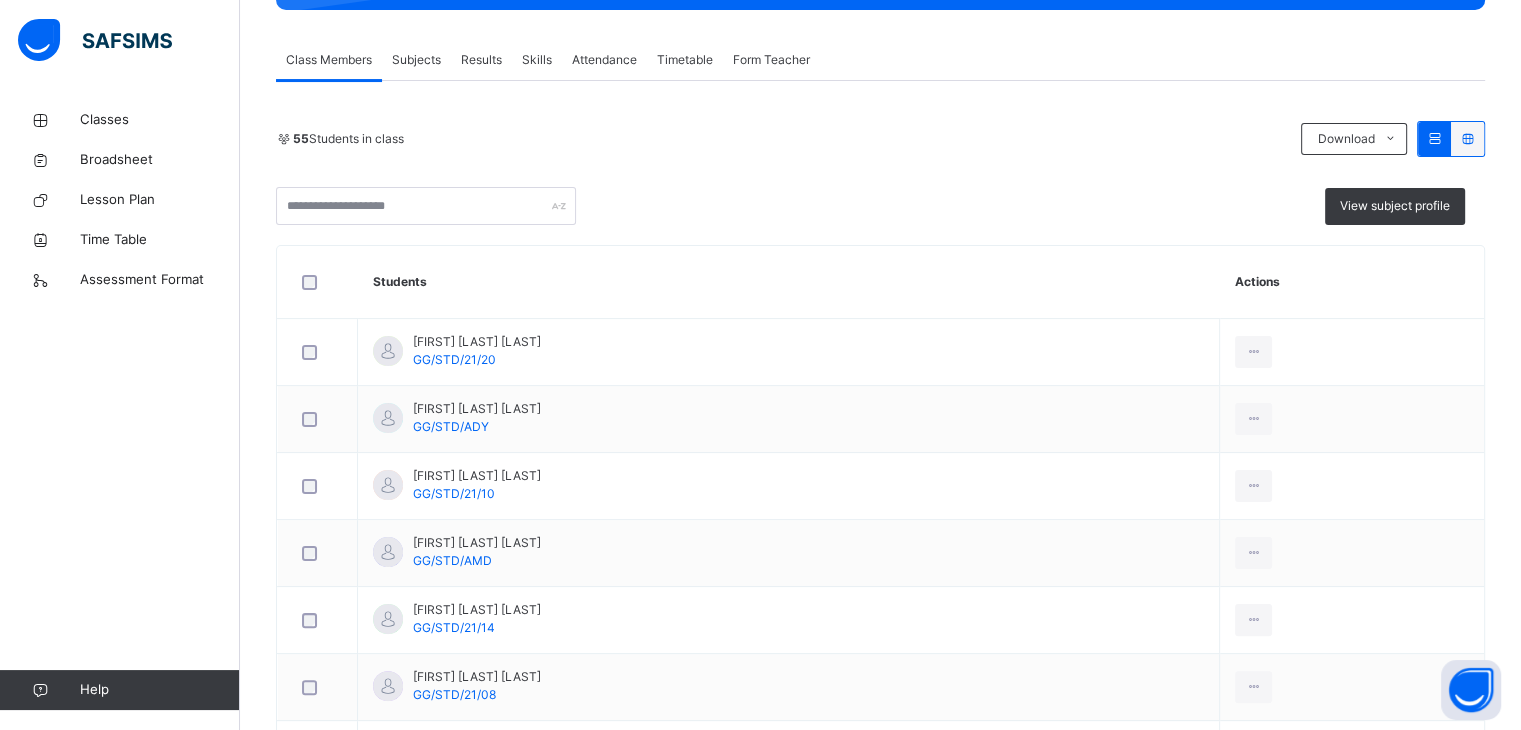scroll, scrollTop: 0, scrollLeft: 0, axis: both 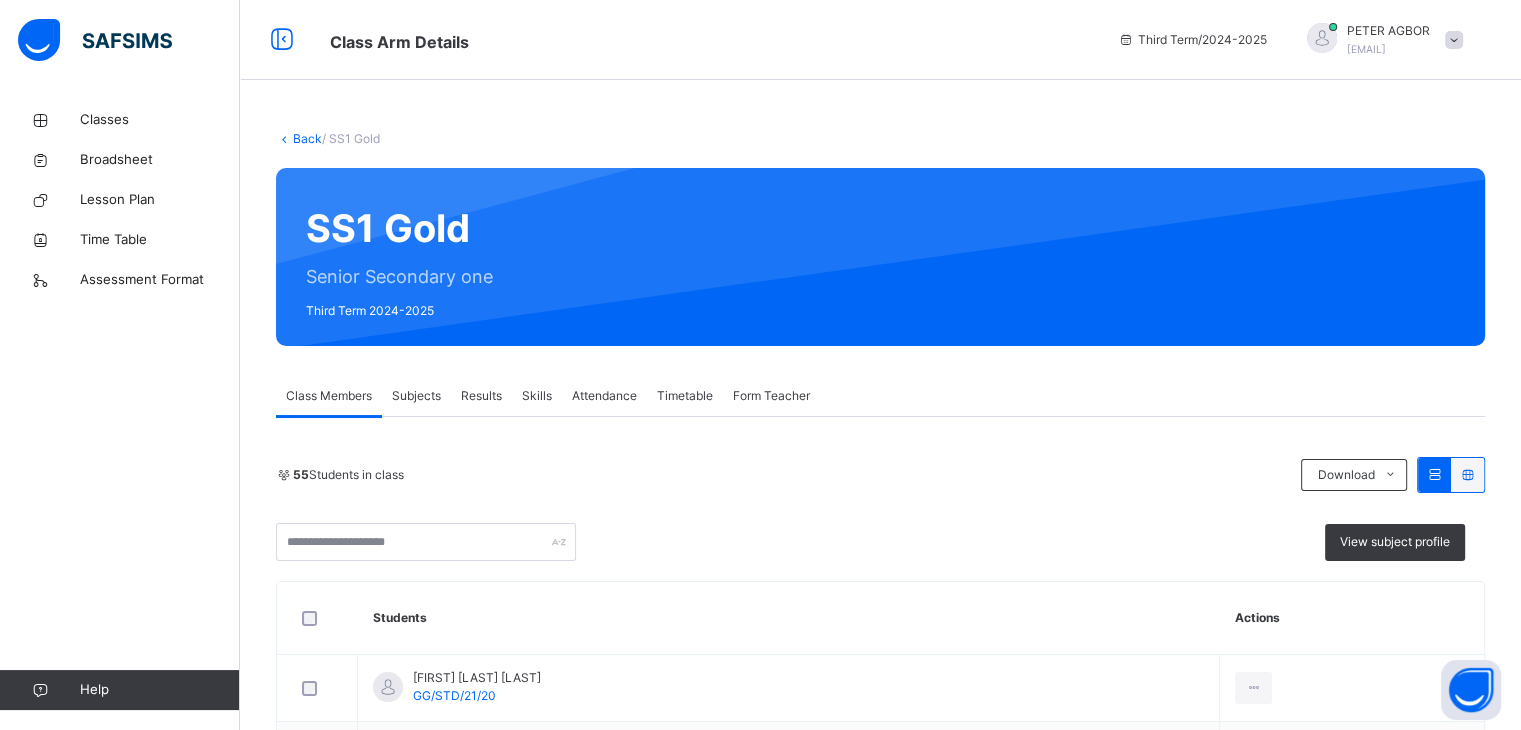 click on "Subjects" at bounding box center [416, 396] 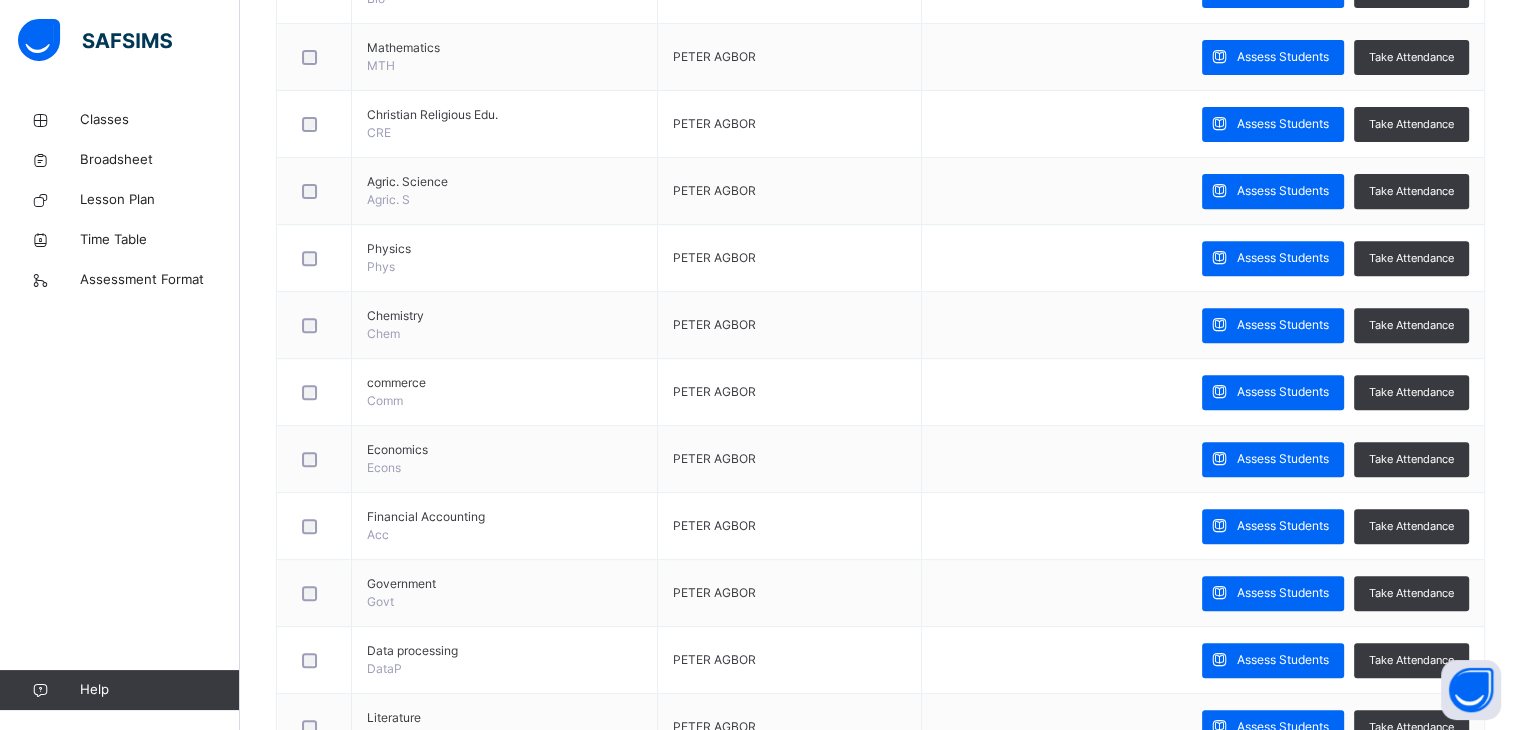 scroll, scrollTop: 756, scrollLeft: 0, axis: vertical 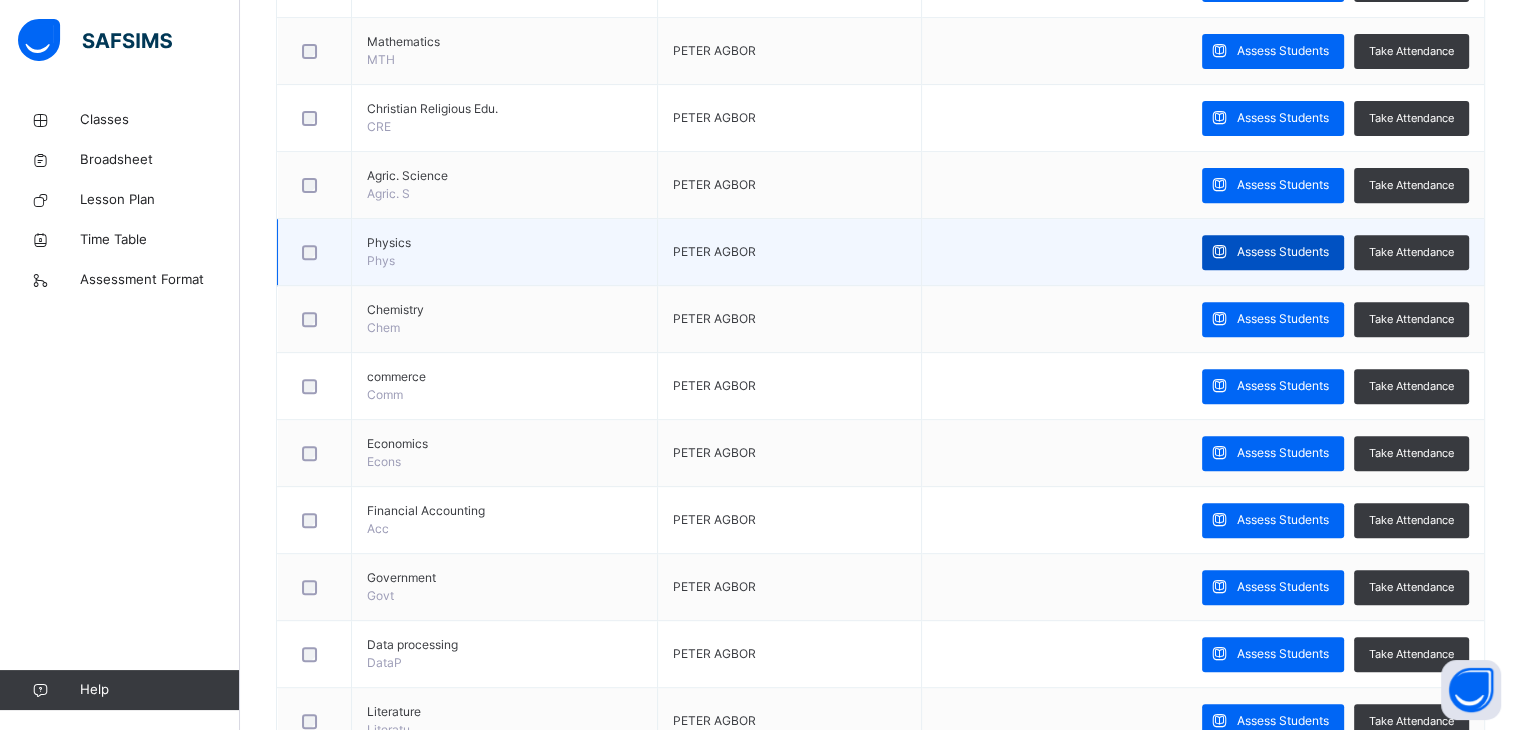 click on "Assess Students" at bounding box center (1283, 252) 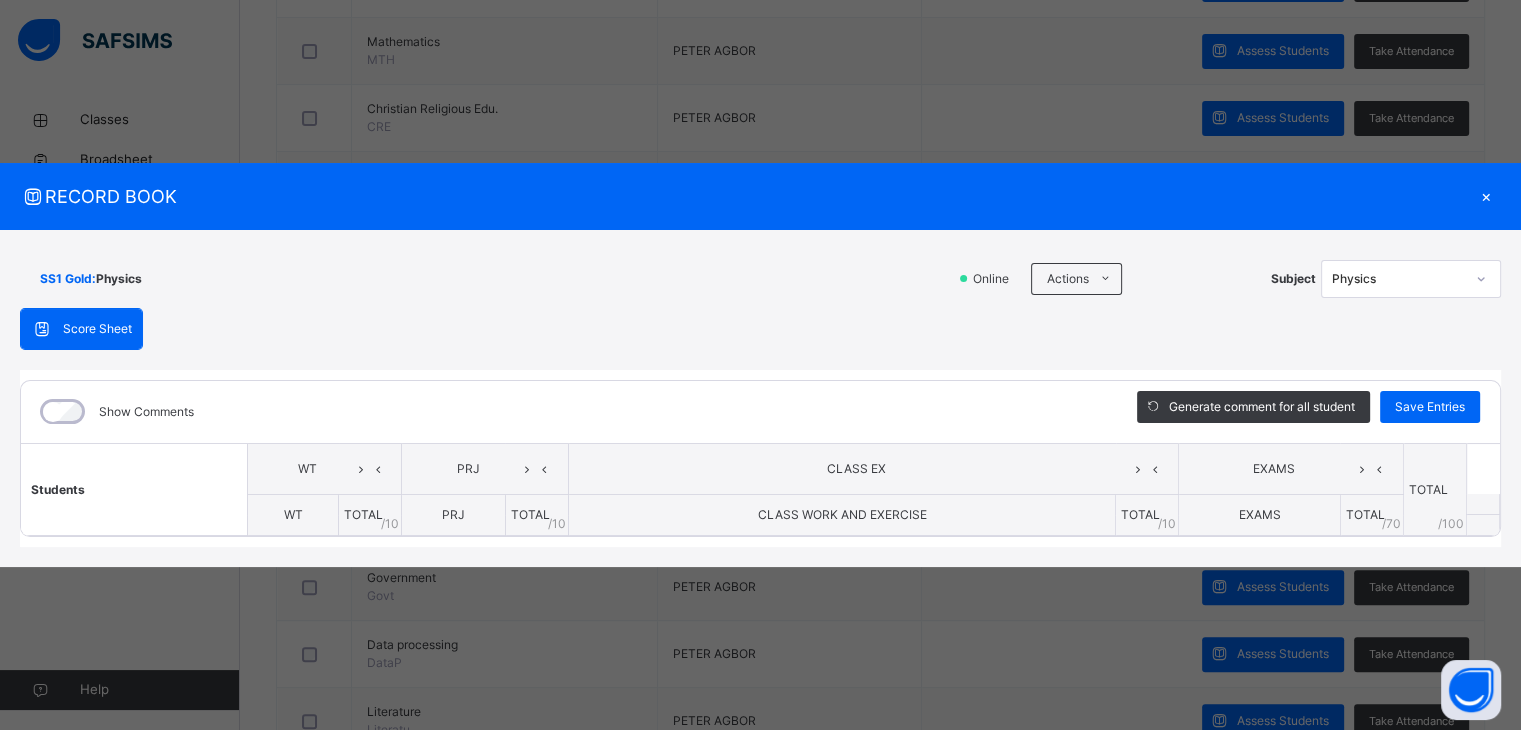 click on "×" at bounding box center [1486, 196] 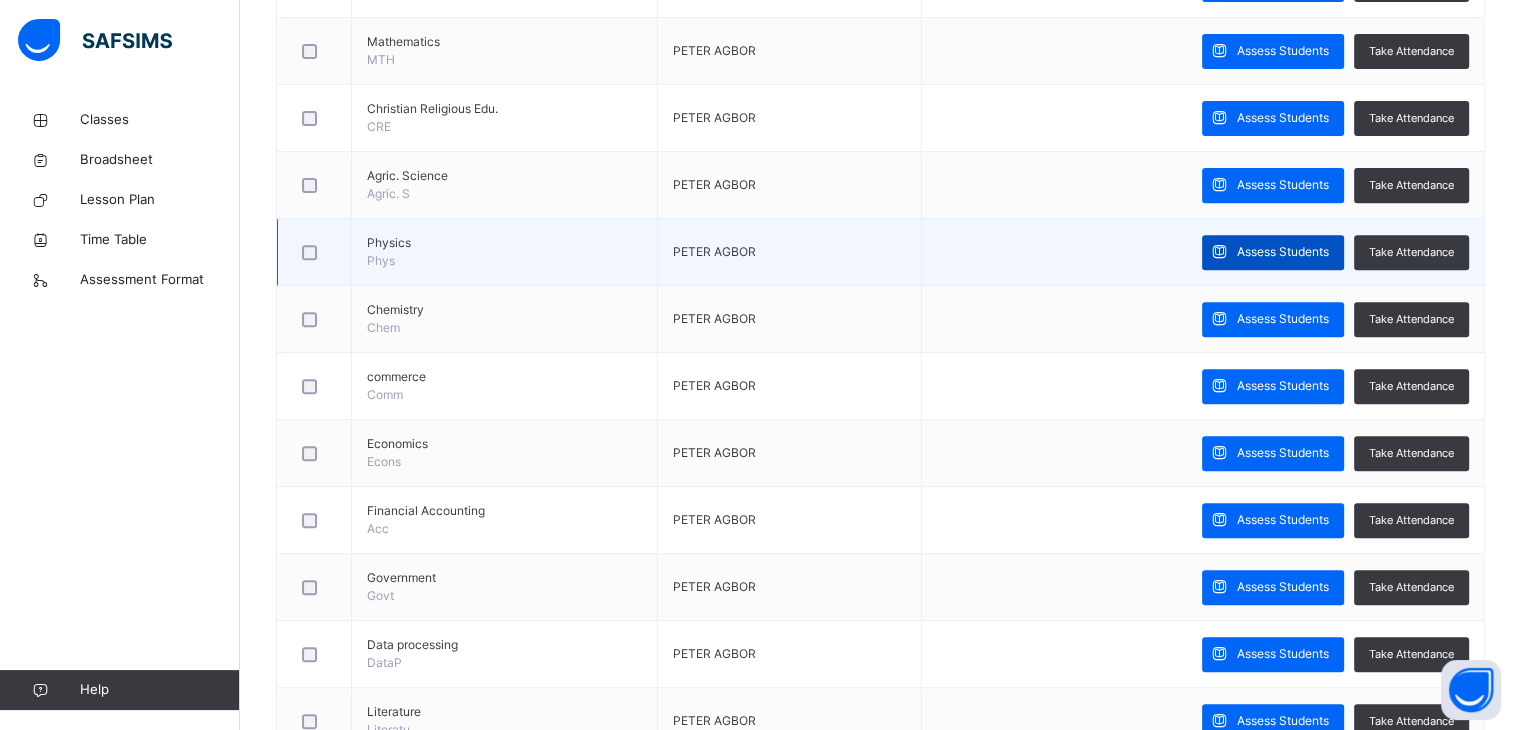 click on "Assess Students" at bounding box center [1283, 252] 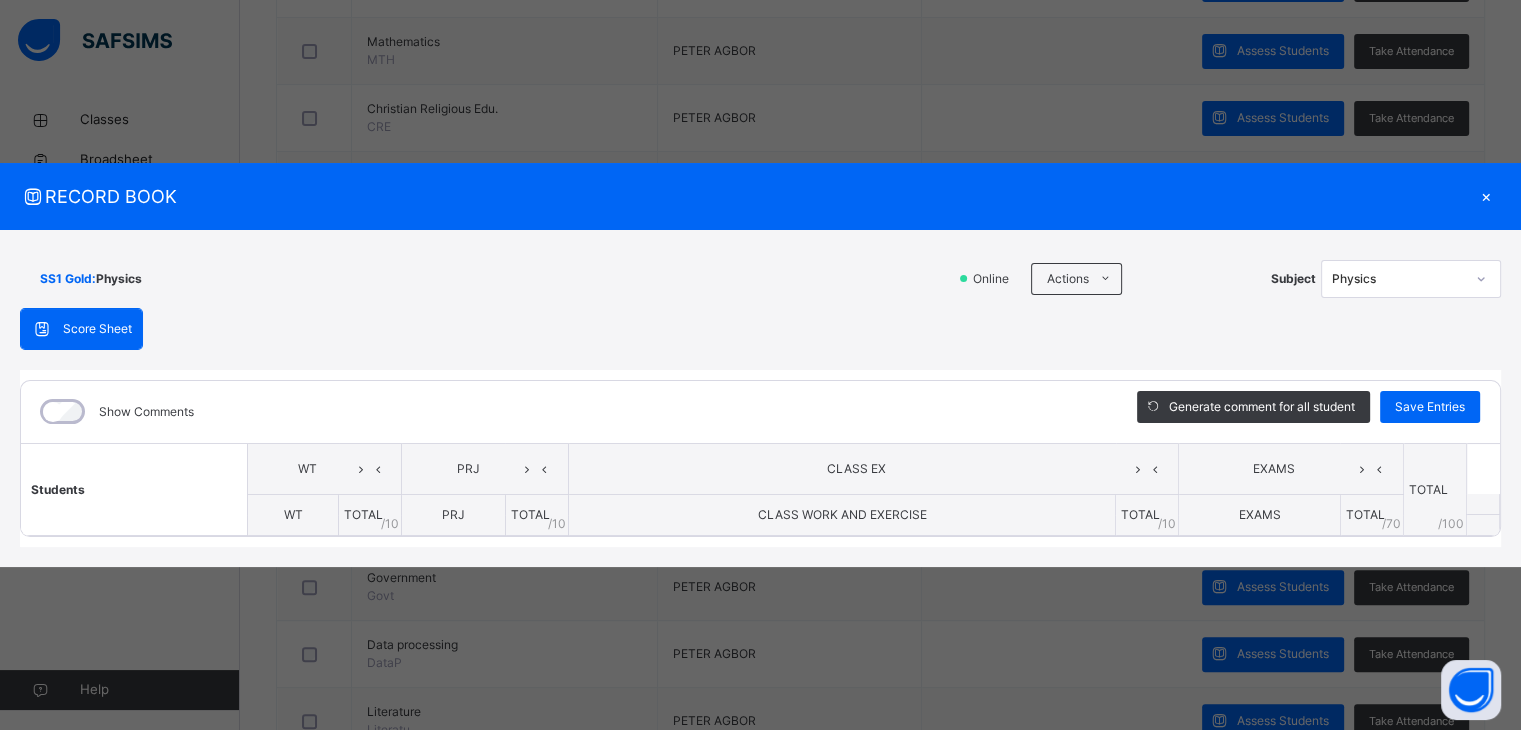 click on "×" at bounding box center (1486, 196) 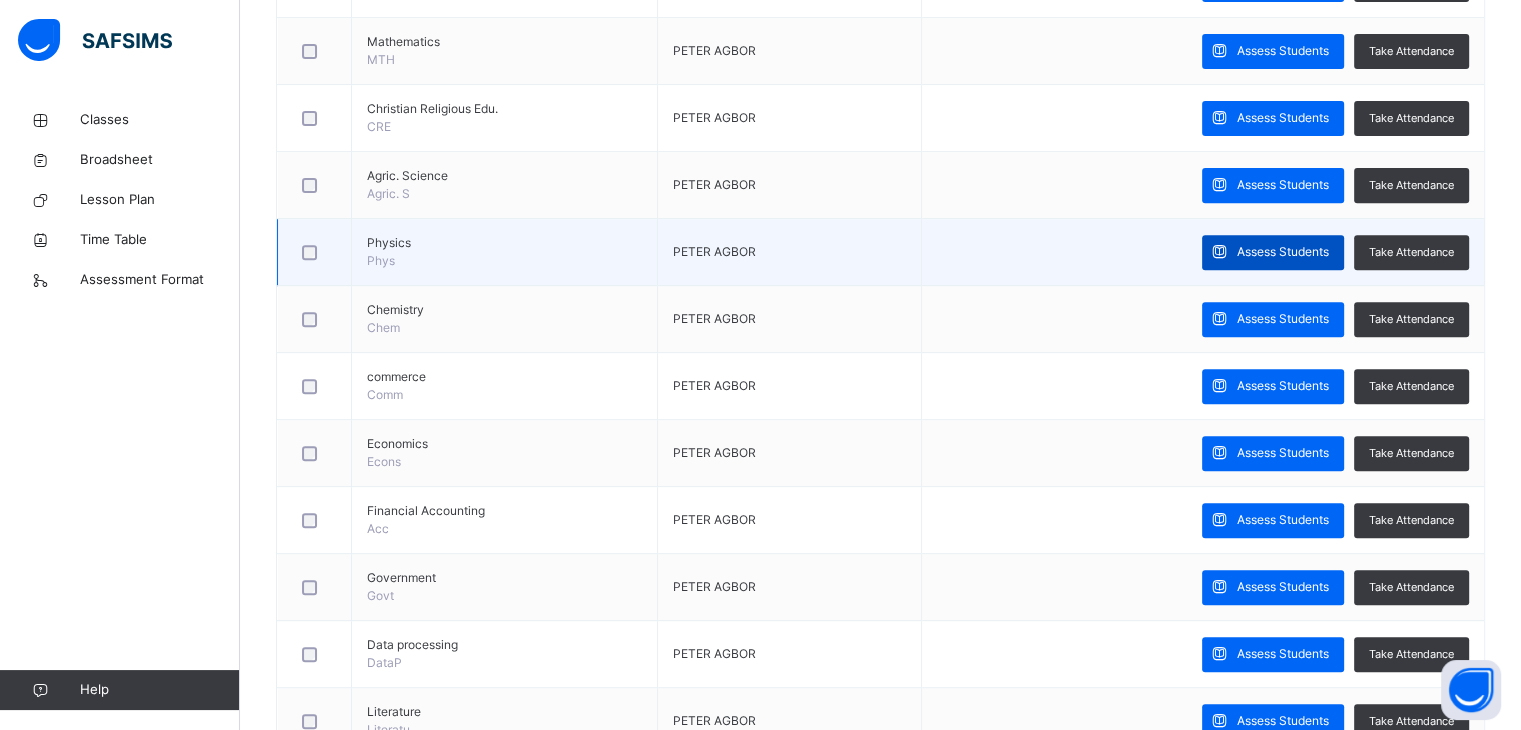 click on "Assess Students" at bounding box center (1283, 252) 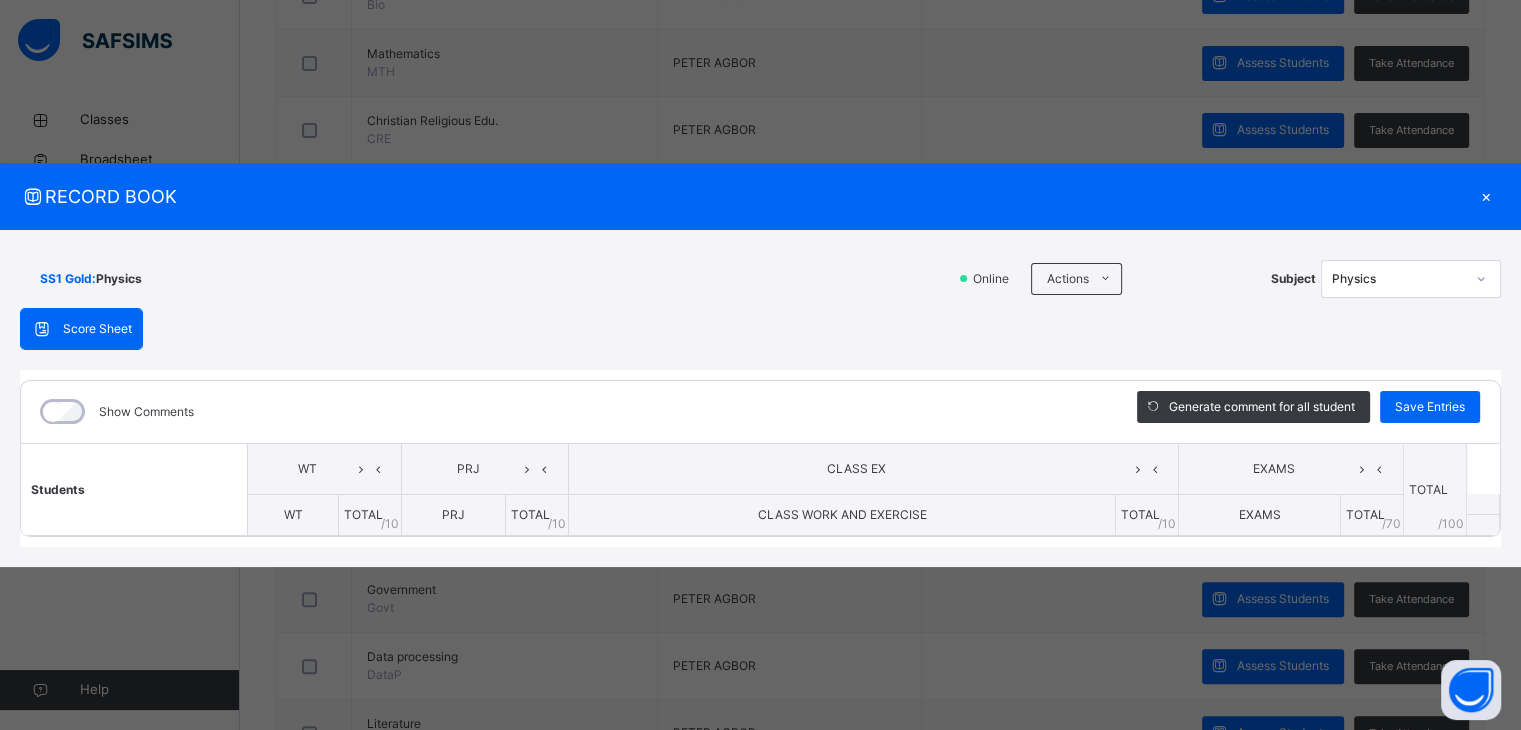 scroll, scrollTop: 745, scrollLeft: 0, axis: vertical 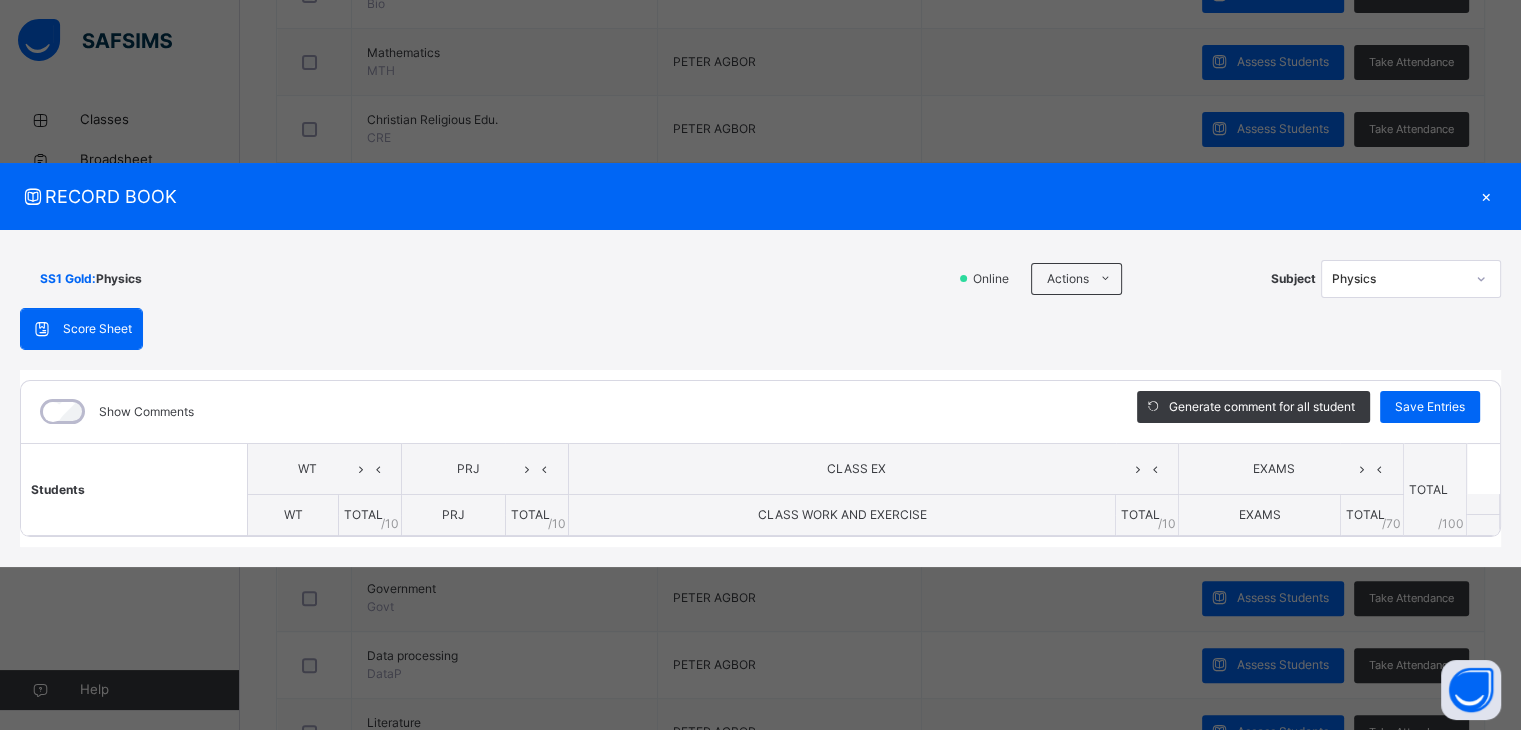 drag, startPoint x: 1517, startPoint y: 434, endPoint x: 1516, endPoint y: 486, distance: 52.009613 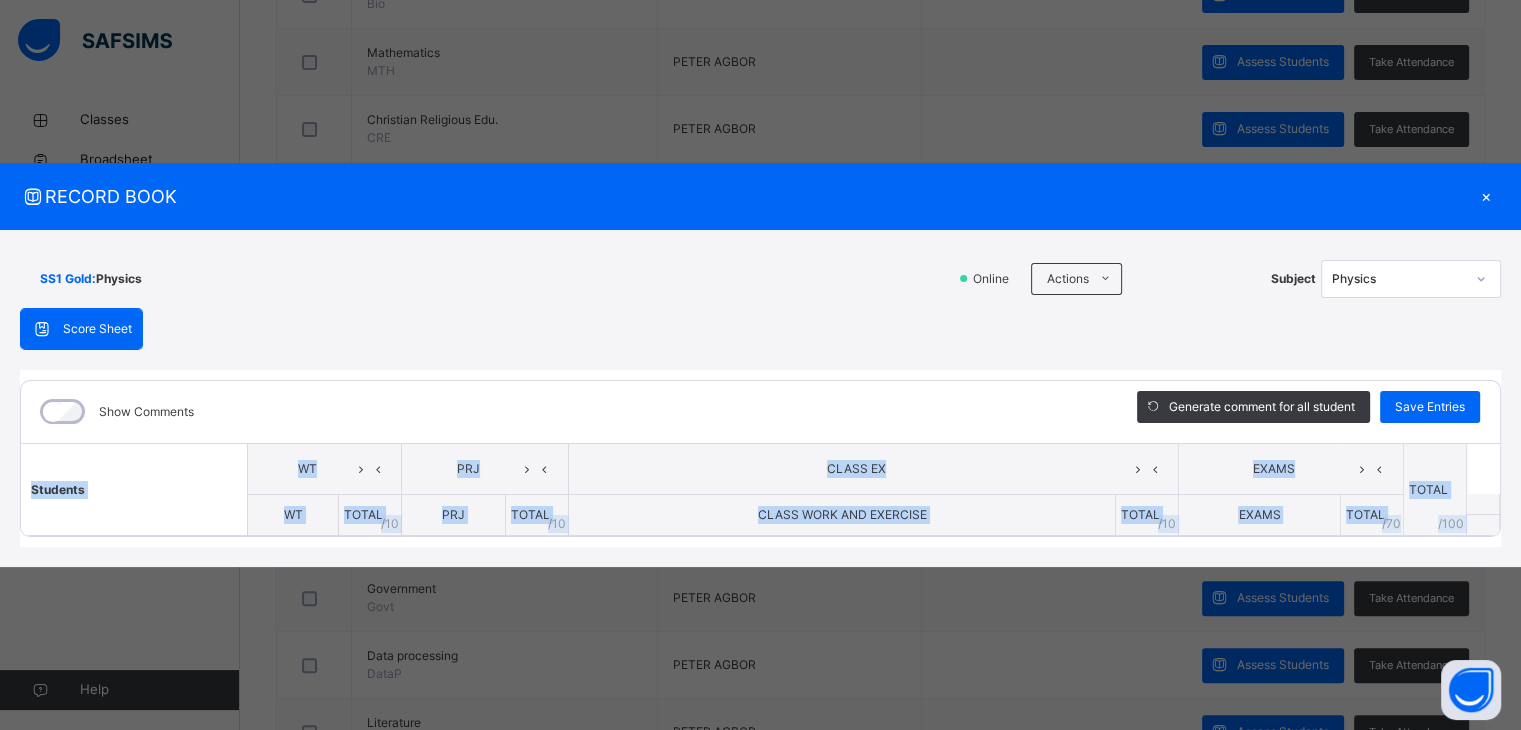 click on "SS1   Gold :   Physics Online Actions  Download Empty Score Sheet  Upload/map score sheet Subject  Physics Grace and Gold Schools Date: 4th Aug 2025, 9:05:04 am Score Sheet Score Sheet Show Comments   Generate comment for all student   Save Entries Class Level:  SS1   Gold Subject:  Physics Session:  2024/2025 Session Session:  Third Term Students WT PRJ CLASS EX EXAMS TOTAL /100 Comment WT TOTAL / 10 PRJ TOTAL / 10 CLASS WORK AND EXERCISE TOTAL / 10 EXAMS TOTAL / 70   ×   Subject Teacher’s Comment Generate and see in full the comment developed by the AI with an option to regenerate the comment Sims Bot Please wait while the Sims Bot generates comments for all your students" at bounding box center [760, 399] 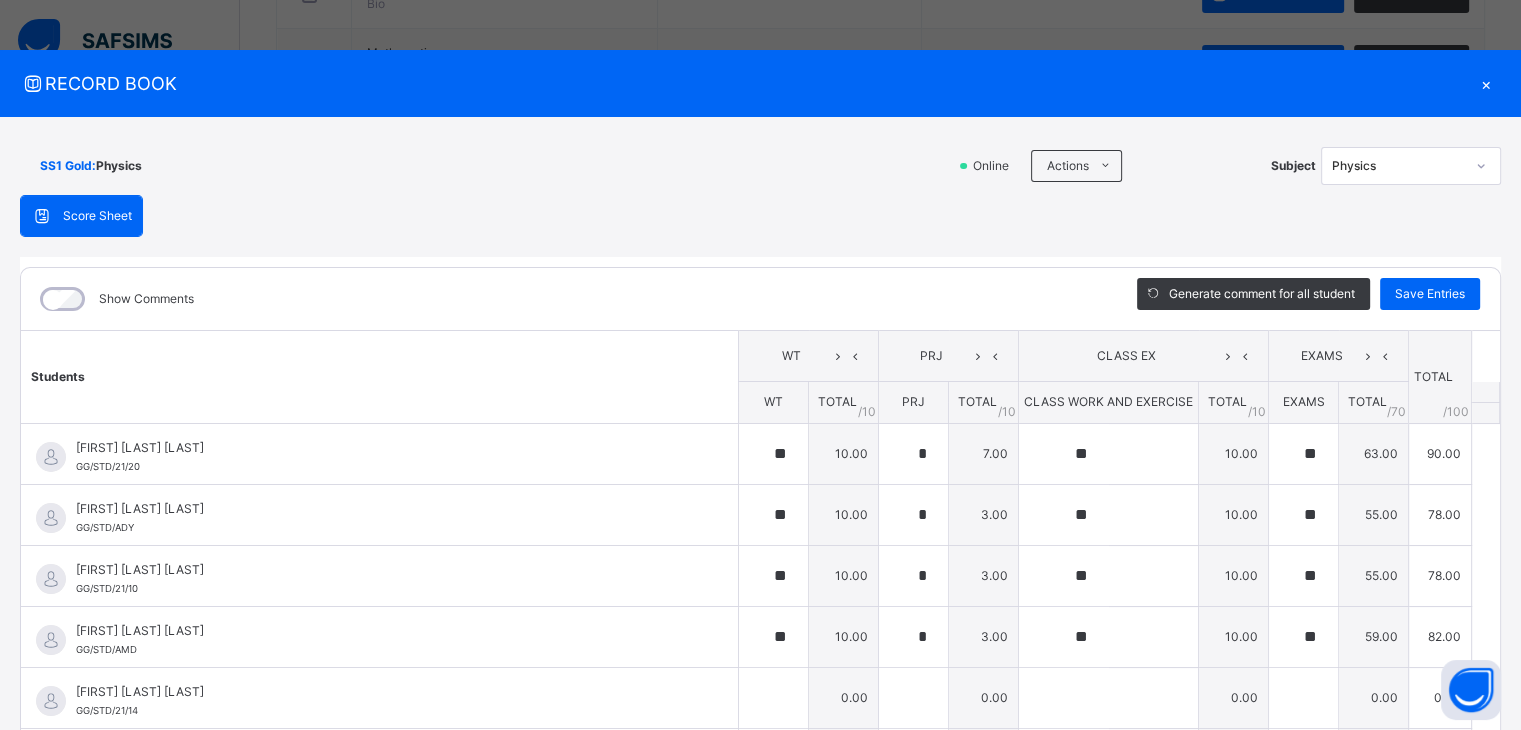 type on "**" 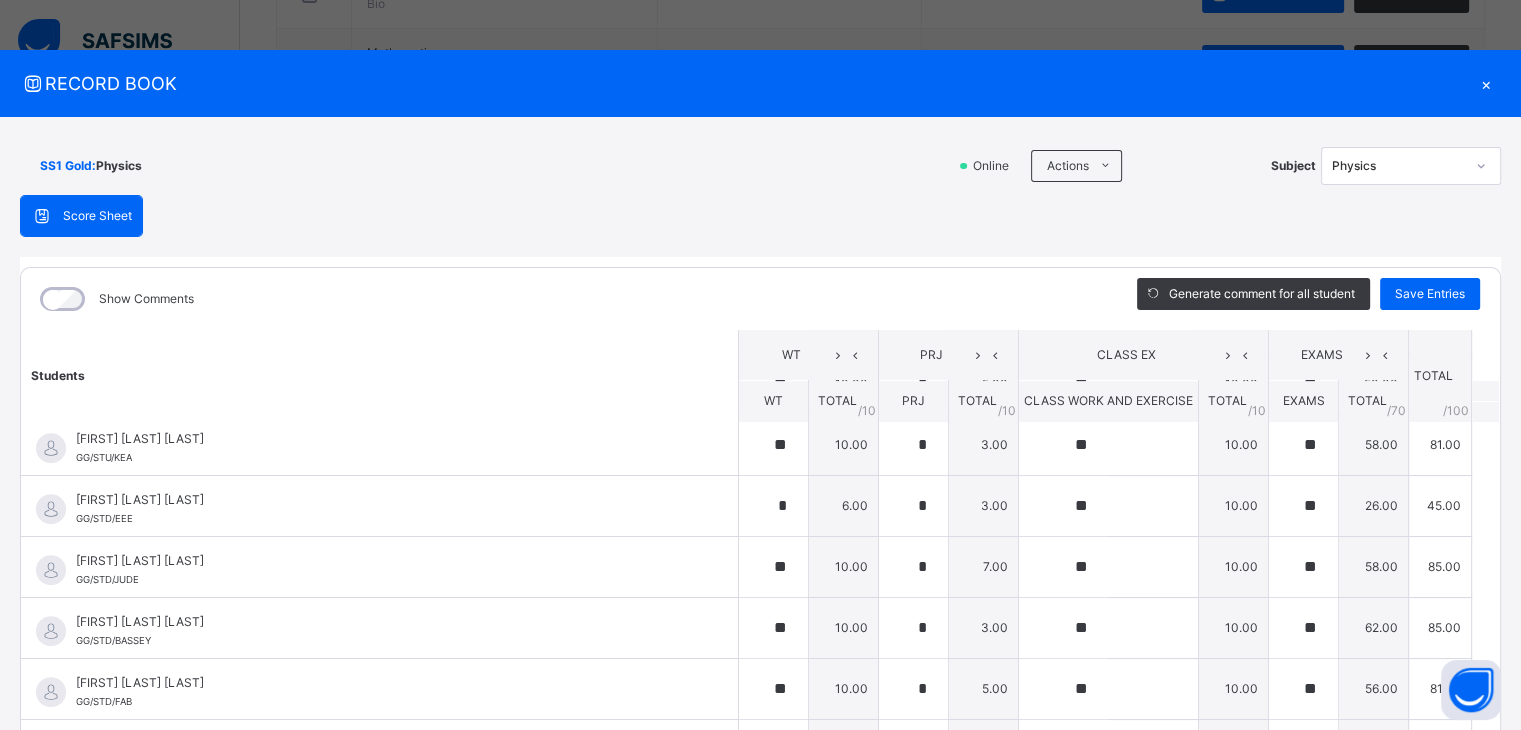 scroll, scrollTop: 965, scrollLeft: 0, axis: vertical 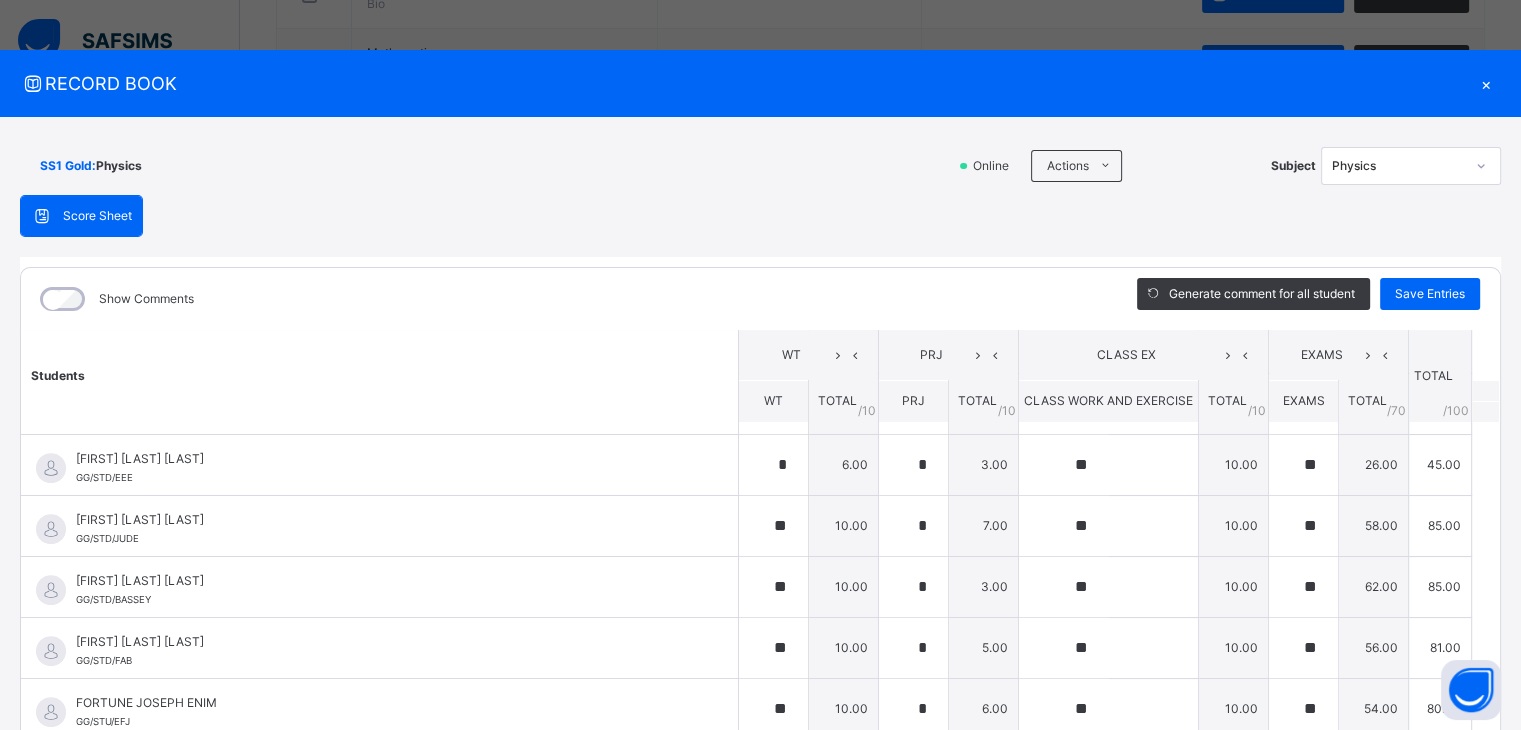 click on "Score Sheet Score Sheet Show Comments   Generate comment for all student   Save Entries Class Level:  SS1   Gold Subject:  Physics Session:  2024/2025 Session Session:  Third Term Students WT PRJ CLASS EX EXAMS TOTAL /100 Comment WT TOTAL / 10 PRJ TOTAL / 10 CLASS WORK AND EXERCISE TOTAL / 10 EXAMS TOTAL / 70 ADIE UMO BASSEY GG/STD/21/20 ADIE UMO BASSEY GG/STD/21/20 ** 10.00 * 7.00 ** 10.00 ** 63.00 90.00 Generate comment 0 / 250   ×   Subject Teacher’s Comment Generate and see in full the comment developed by the AI with an option to regenerate the comment JS ADIE UMO BASSEY   GG/STD/21/20   Total 90.00  / 100.00 Sims Bot   Regenerate     Use this comment   ADRIEL EDEM BASSEY GG/STD/ADY ADRIEL EDEM BASSEY GG/STD/ADY ** 10.00 * 3.00 ** 10.00 ** 55.00 78.00 Generate comment 0 / 250   ×   Subject Teacher’s Comment Generate and see in full the comment developed by the AI with an option to regenerate the comment JS ADRIEL EDEM BASSEY   GG/STD/ADY   Total 78.00  / 100.00 Sims Bot   Regenerate       ** 10.00" at bounding box center (760, 518) 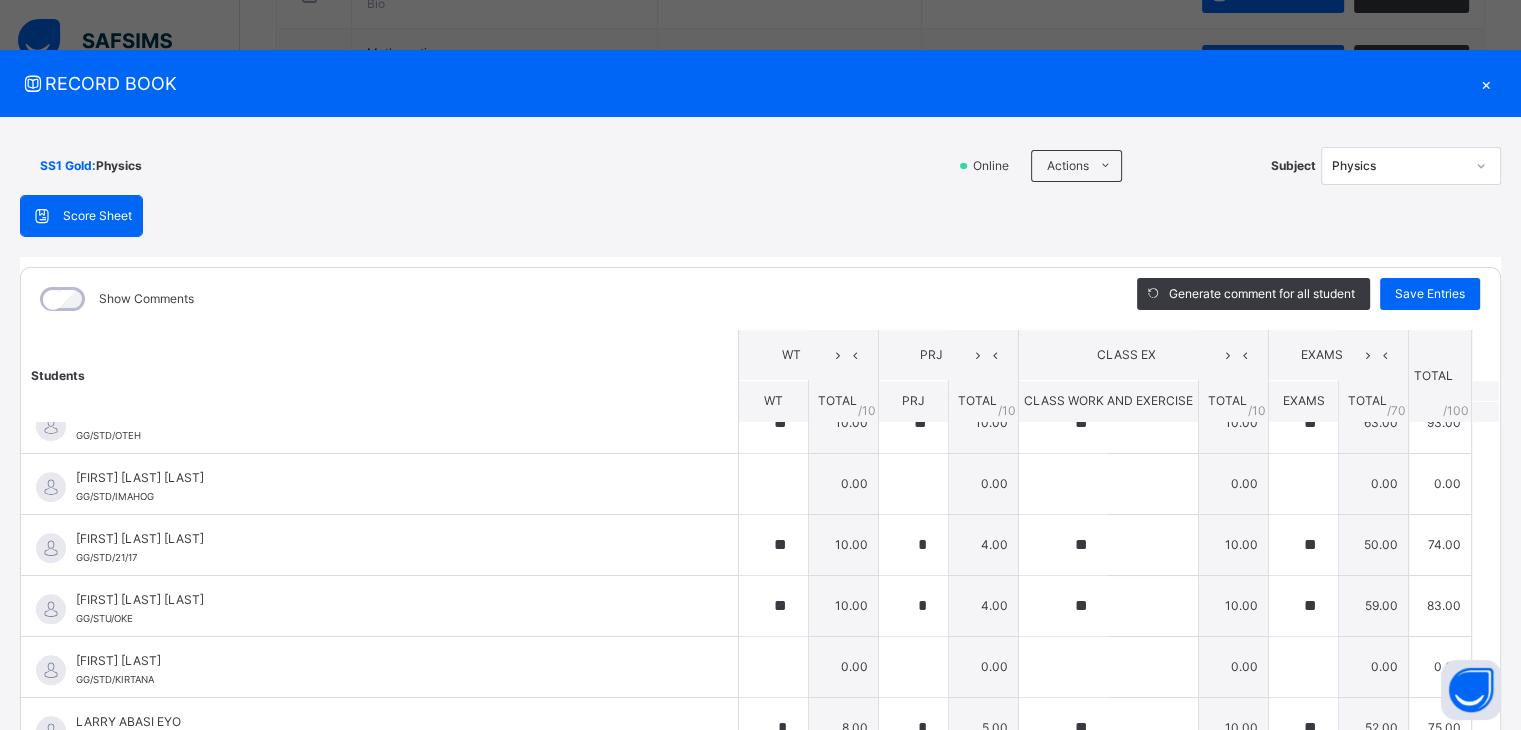 scroll, scrollTop: 1836, scrollLeft: 0, axis: vertical 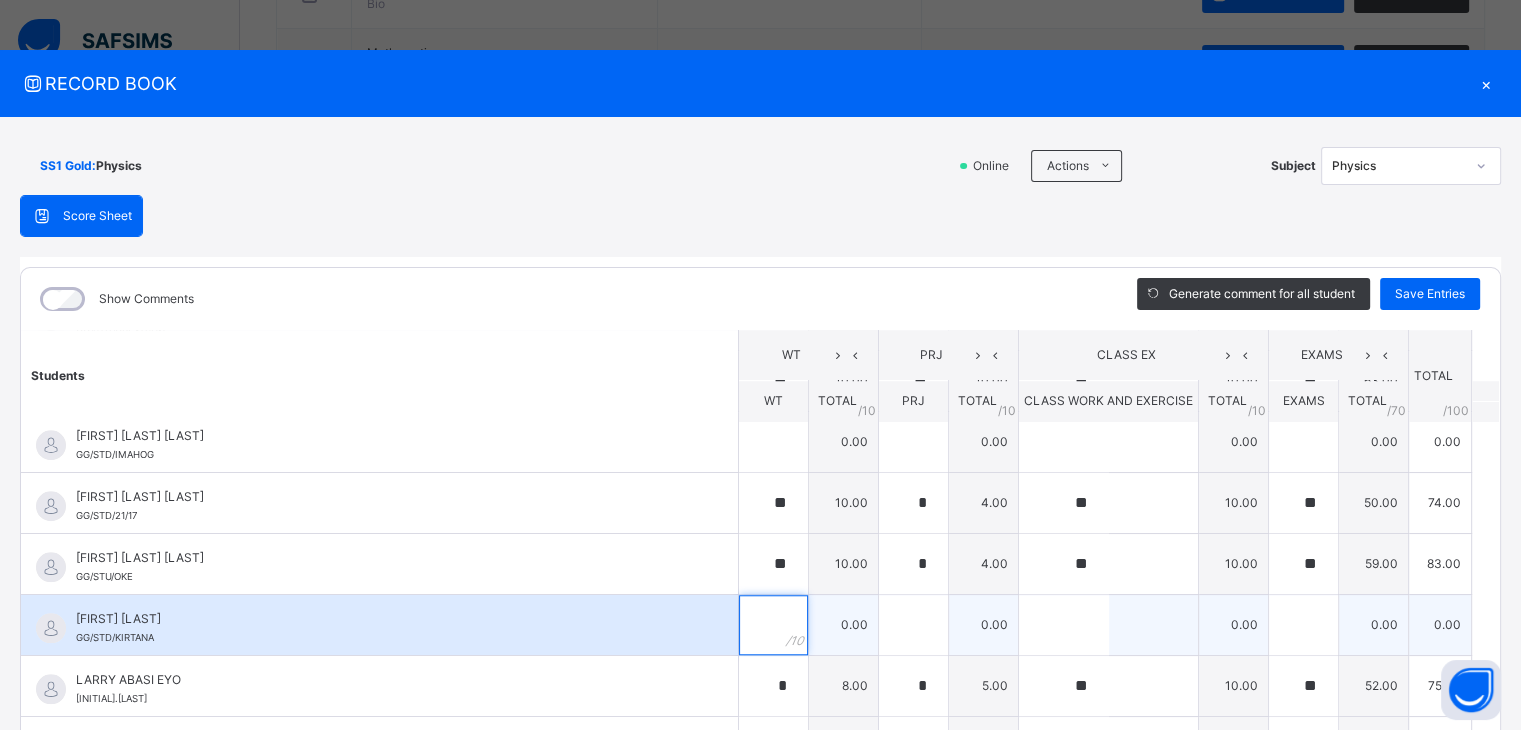 click at bounding box center (773, 625) 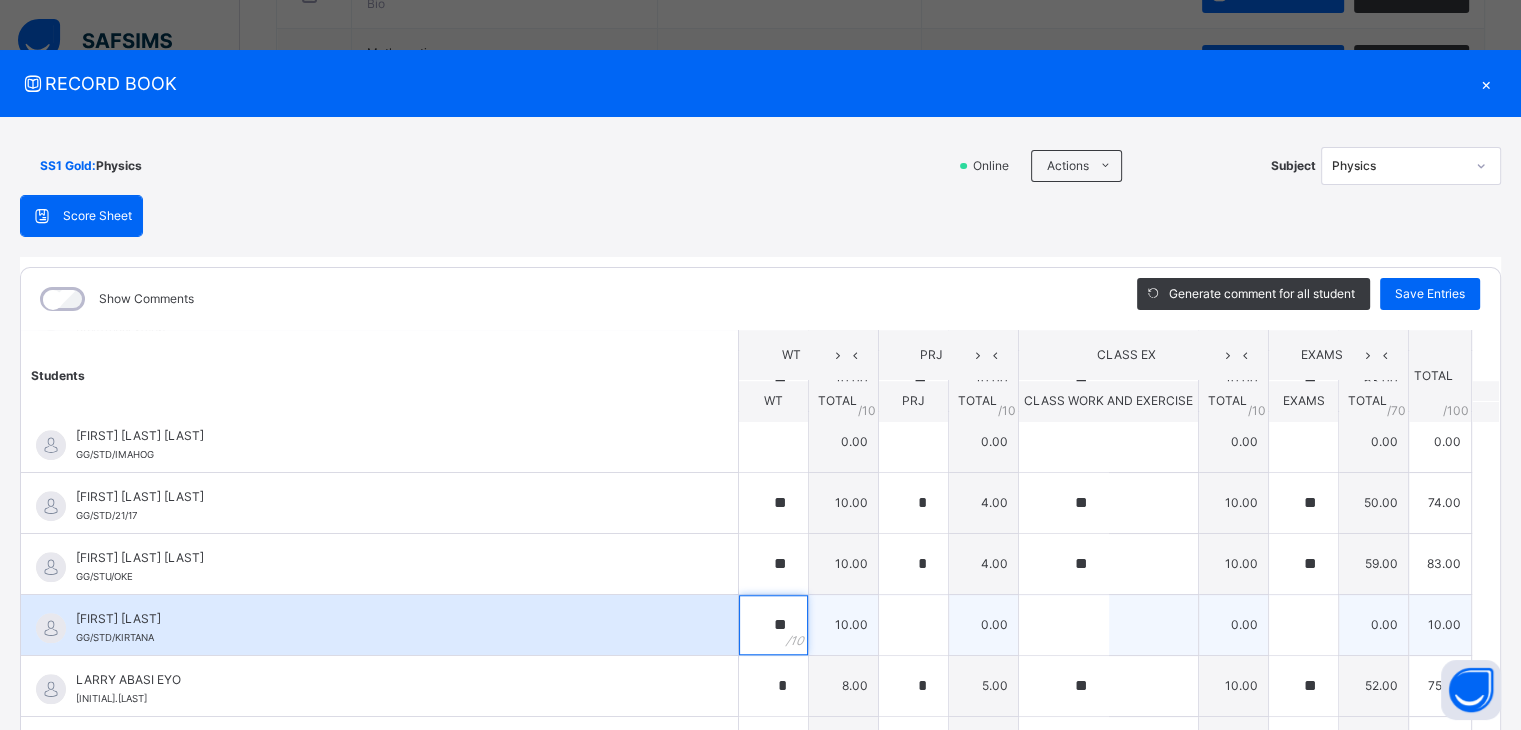 type on "**" 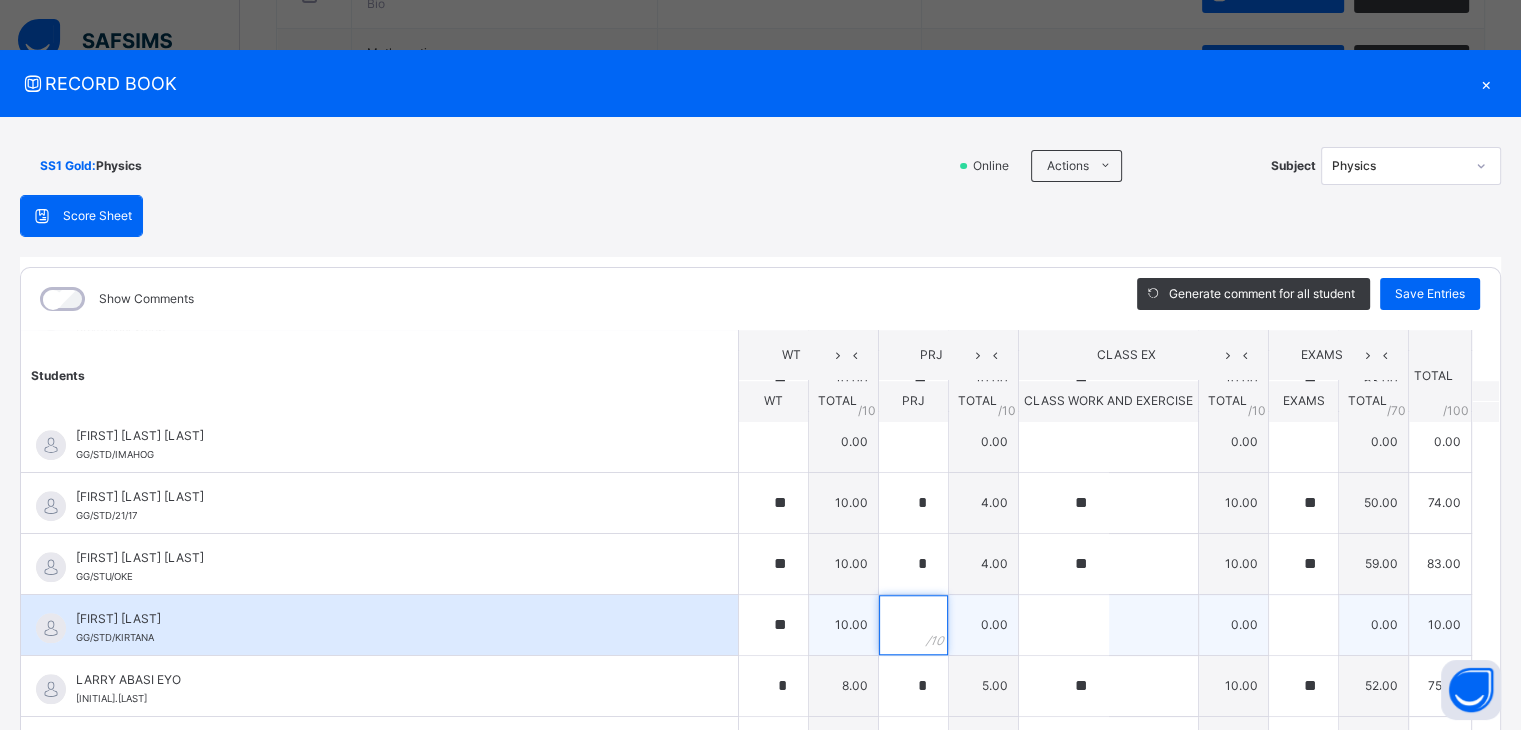 click at bounding box center [913, 625] 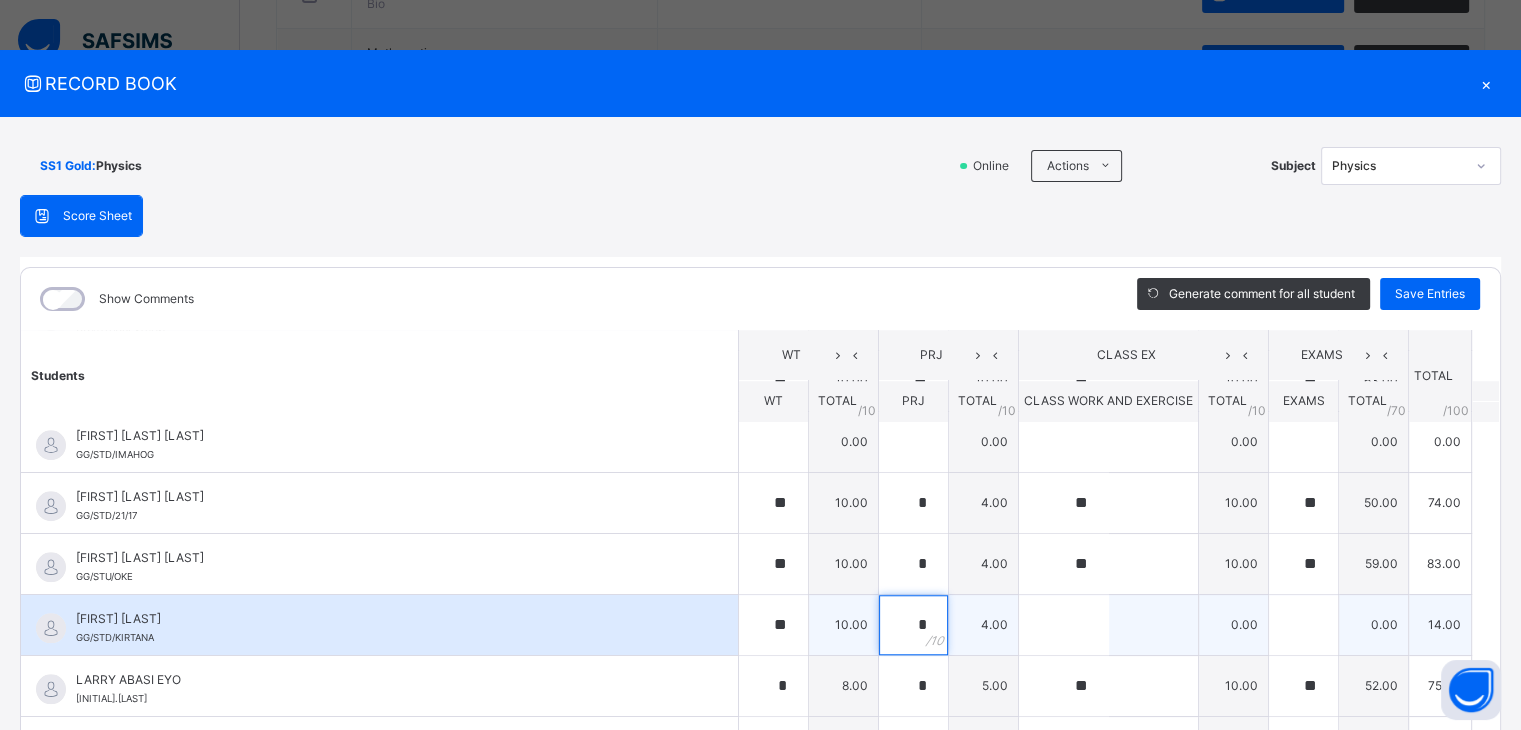 type on "*" 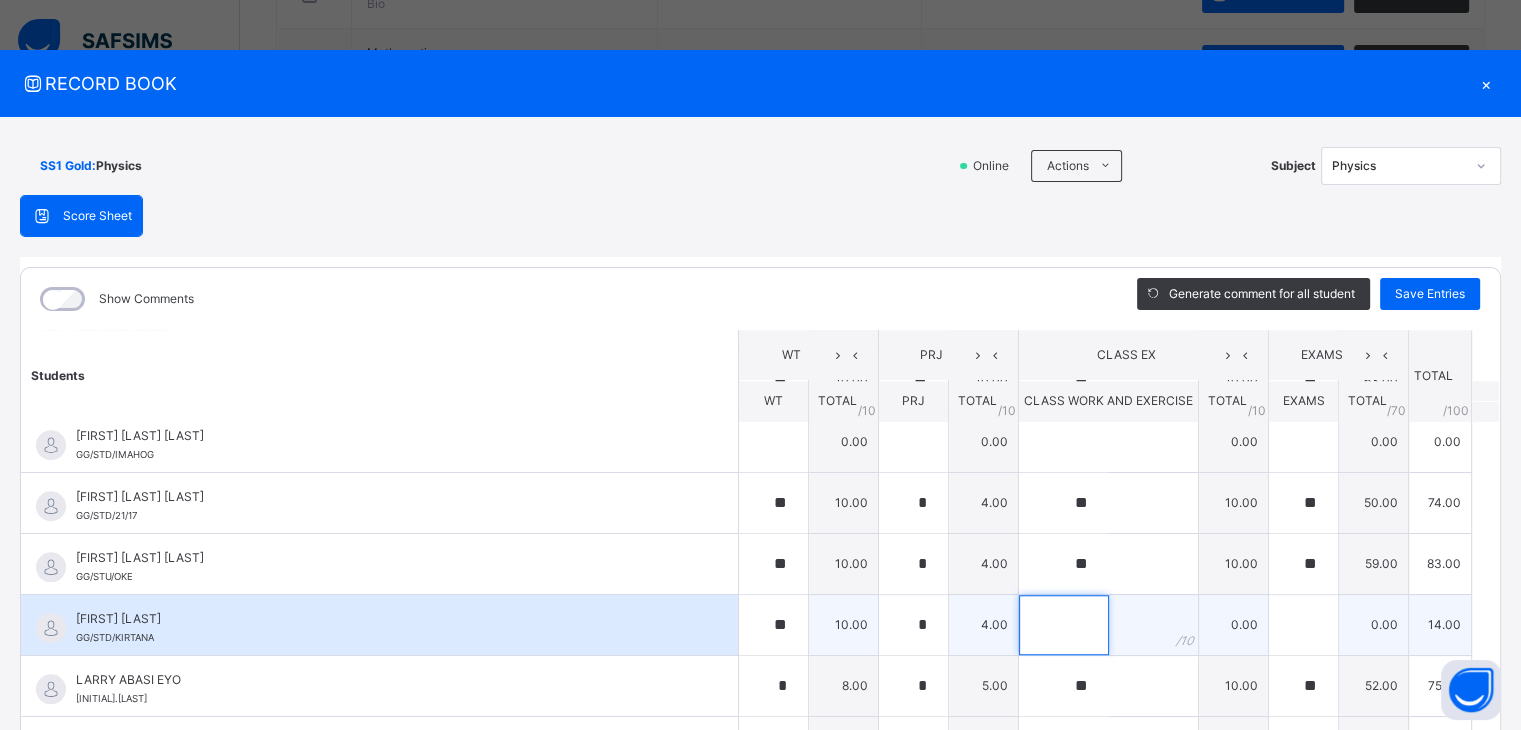 click at bounding box center (1064, 625) 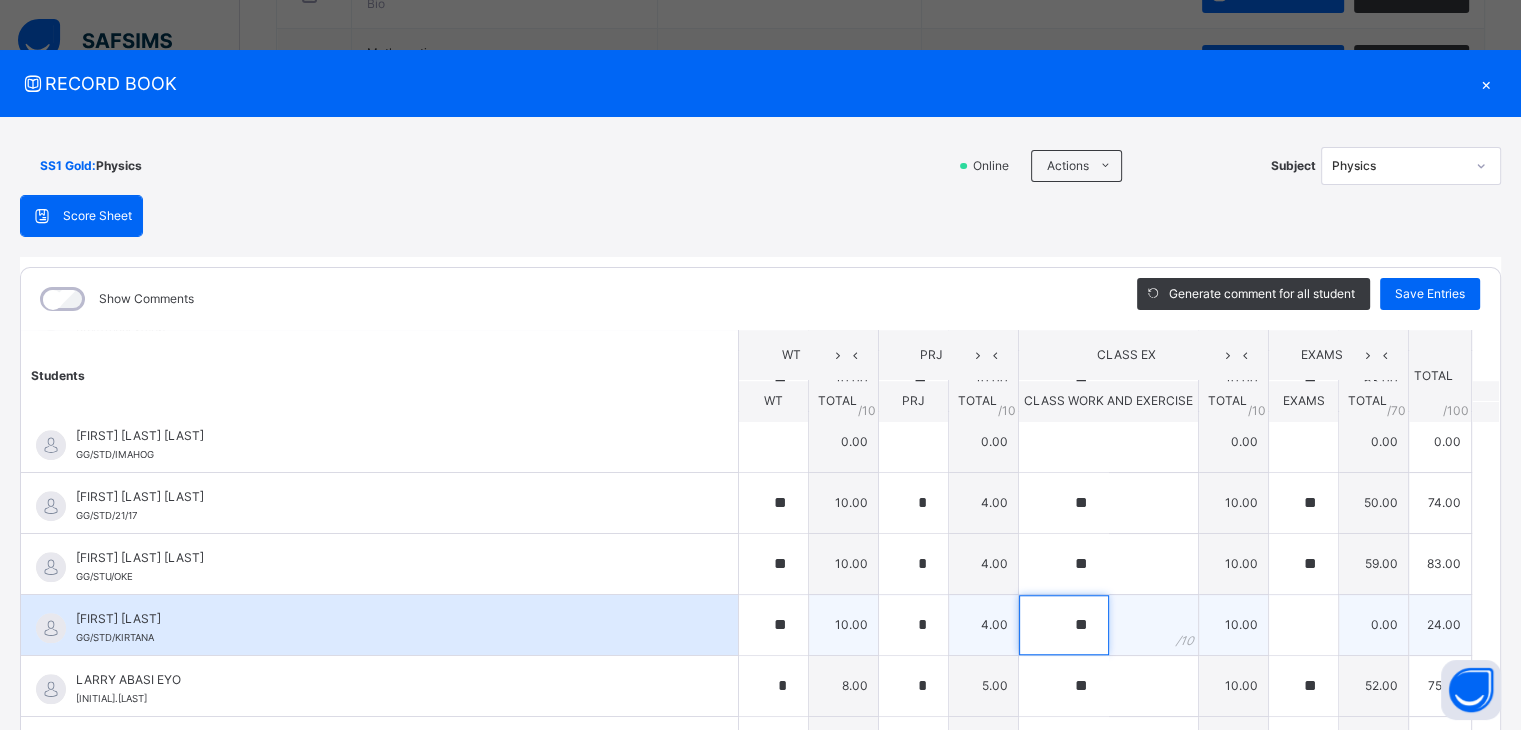 type on "**" 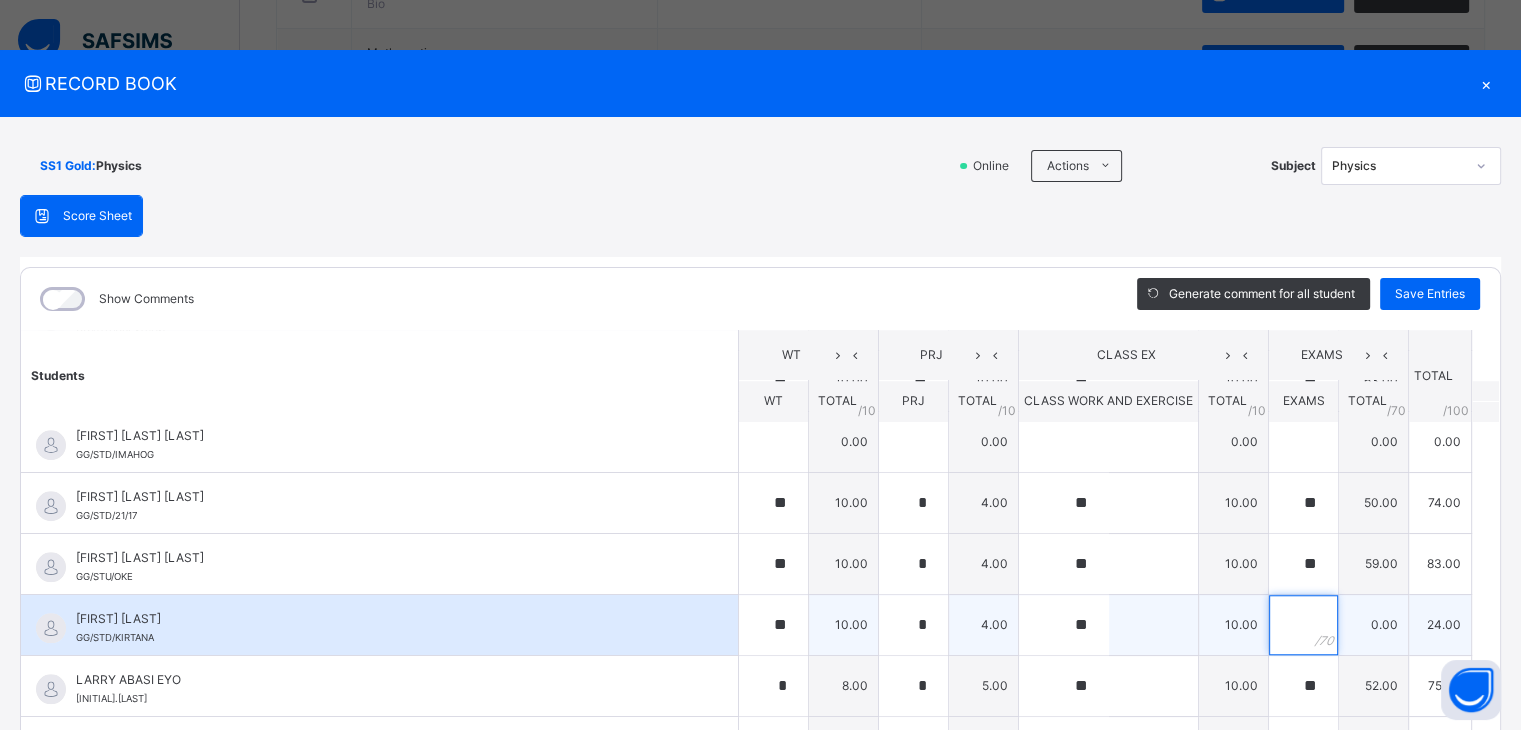 click at bounding box center (1303, 625) 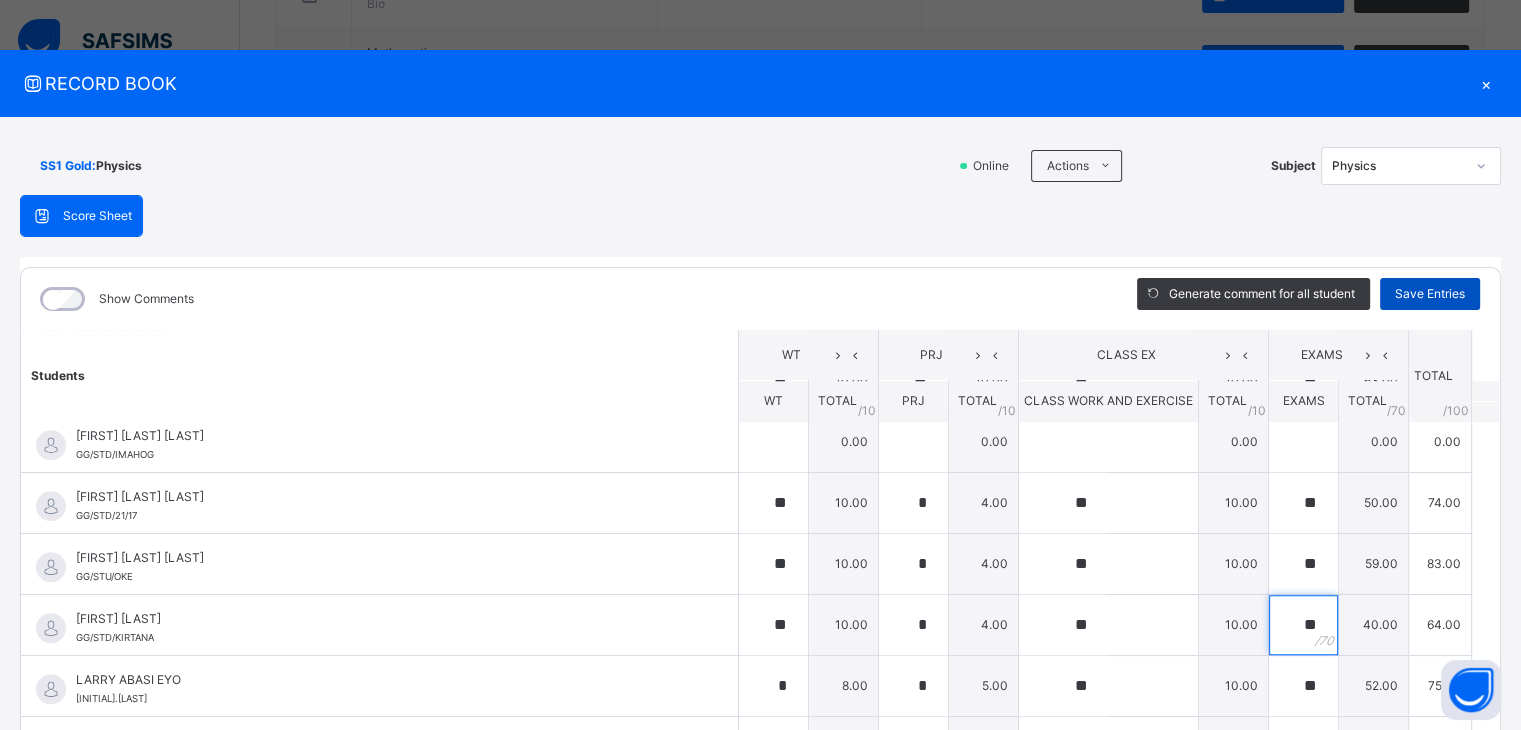 type on "**" 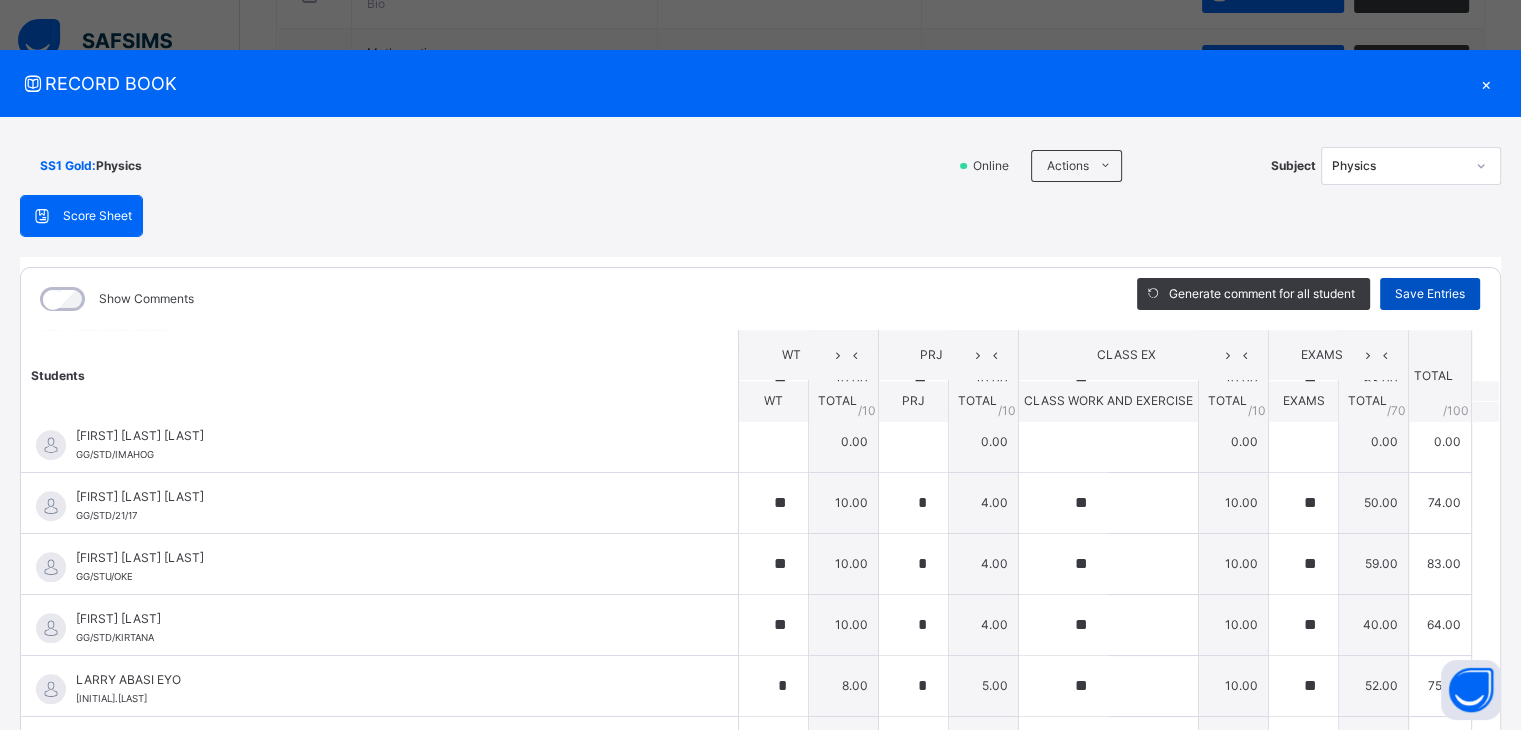 click on "Save Entries" at bounding box center (1430, 294) 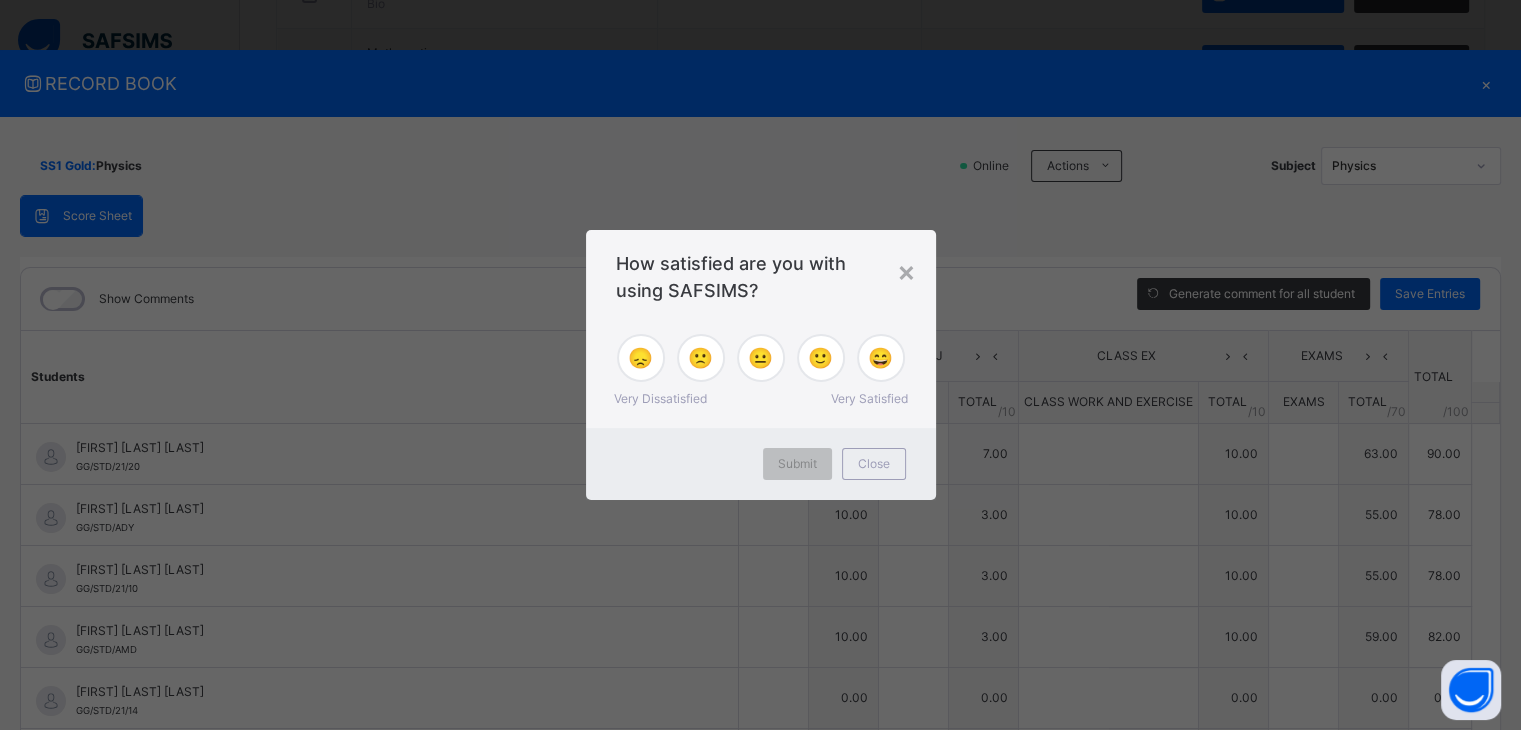 type on "**" 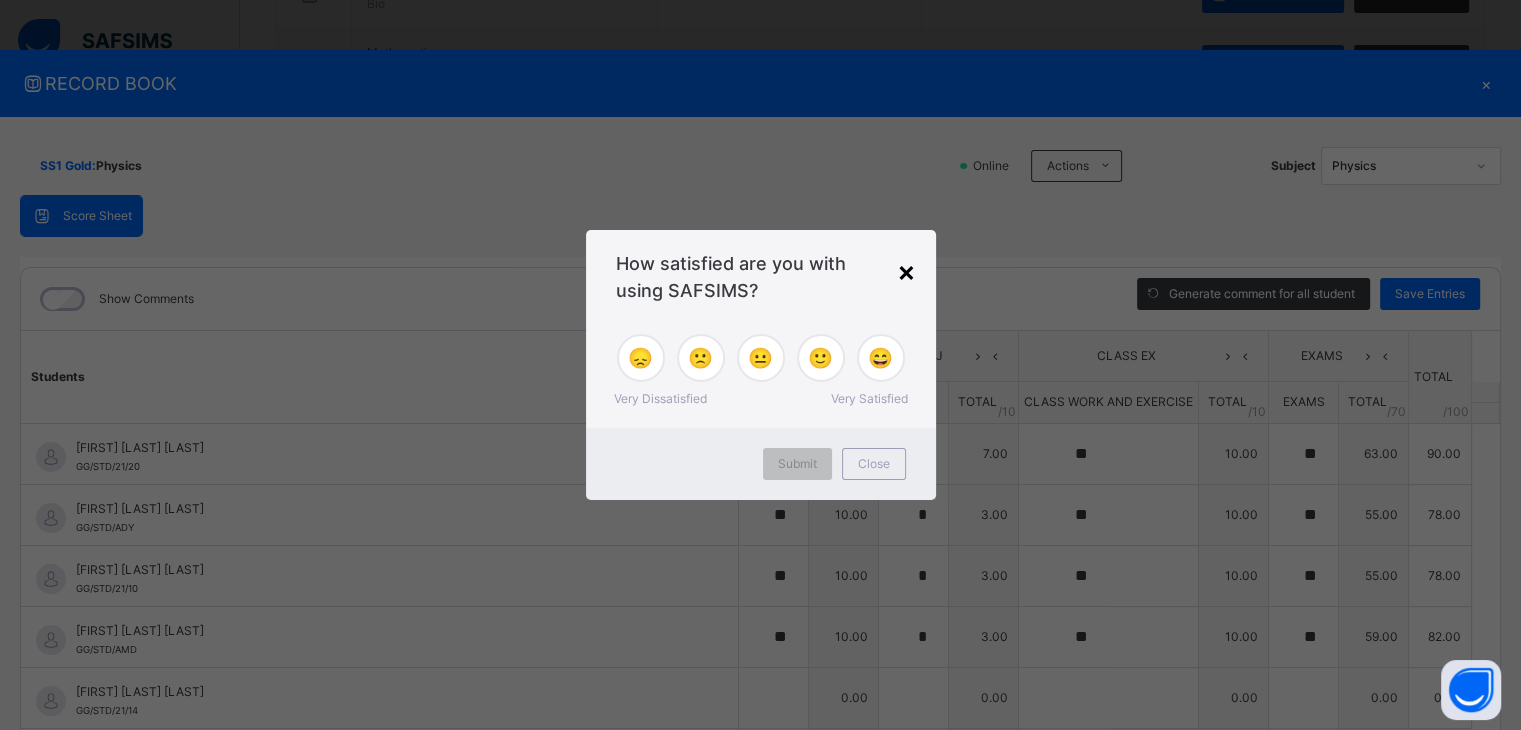 click on "×" at bounding box center [906, 271] 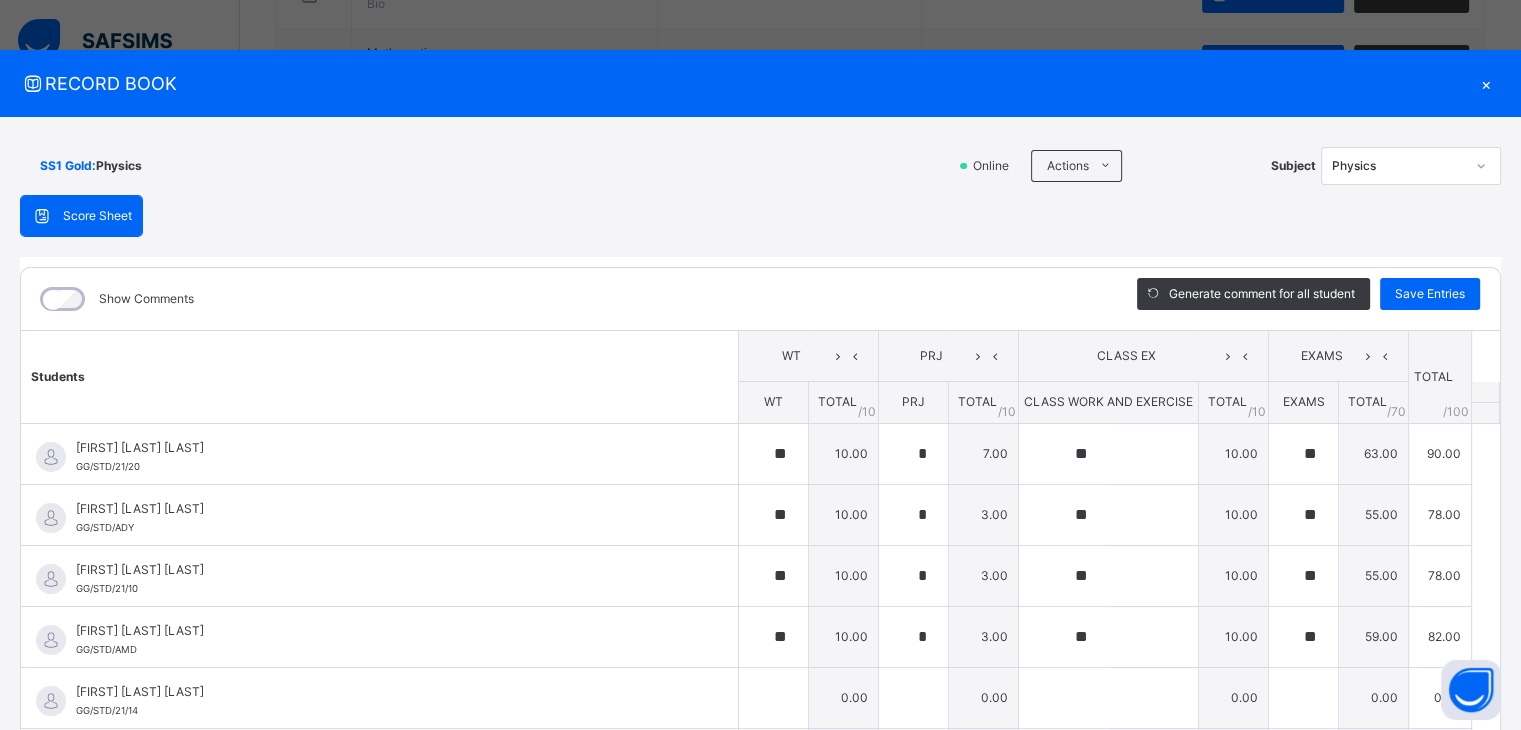 click on "×" at bounding box center [1486, 83] 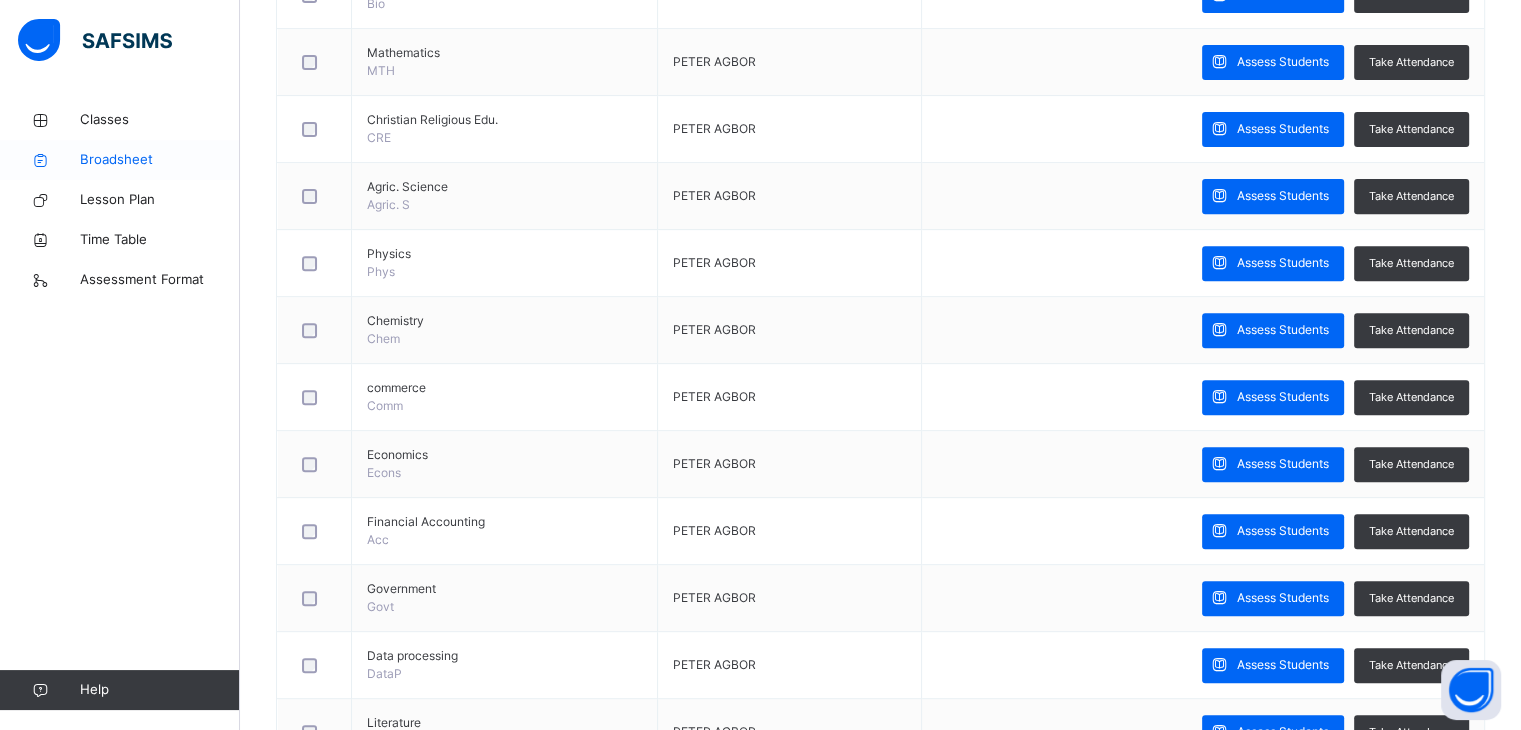 click on "Broadsheet" at bounding box center (120, 160) 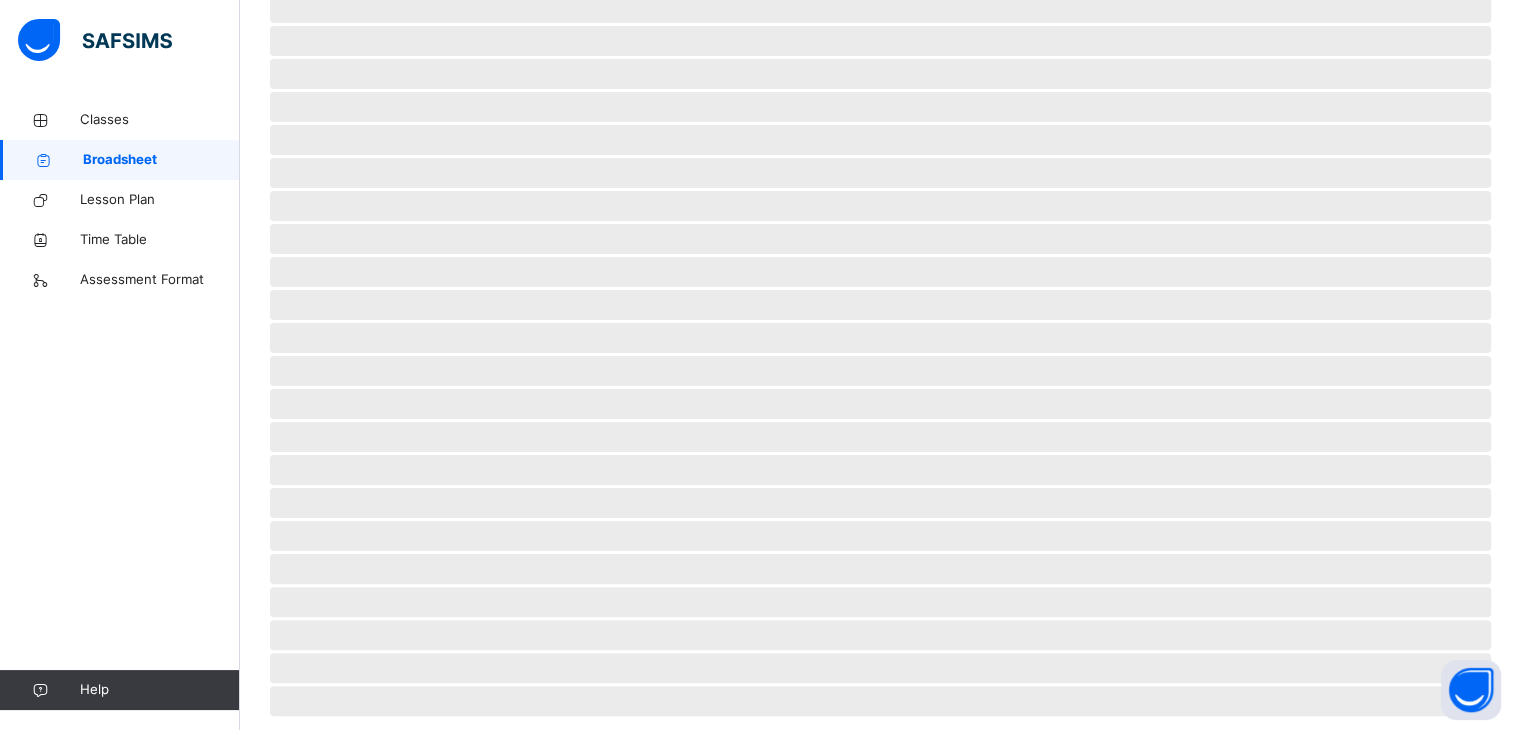 scroll, scrollTop: 0, scrollLeft: 0, axis: both 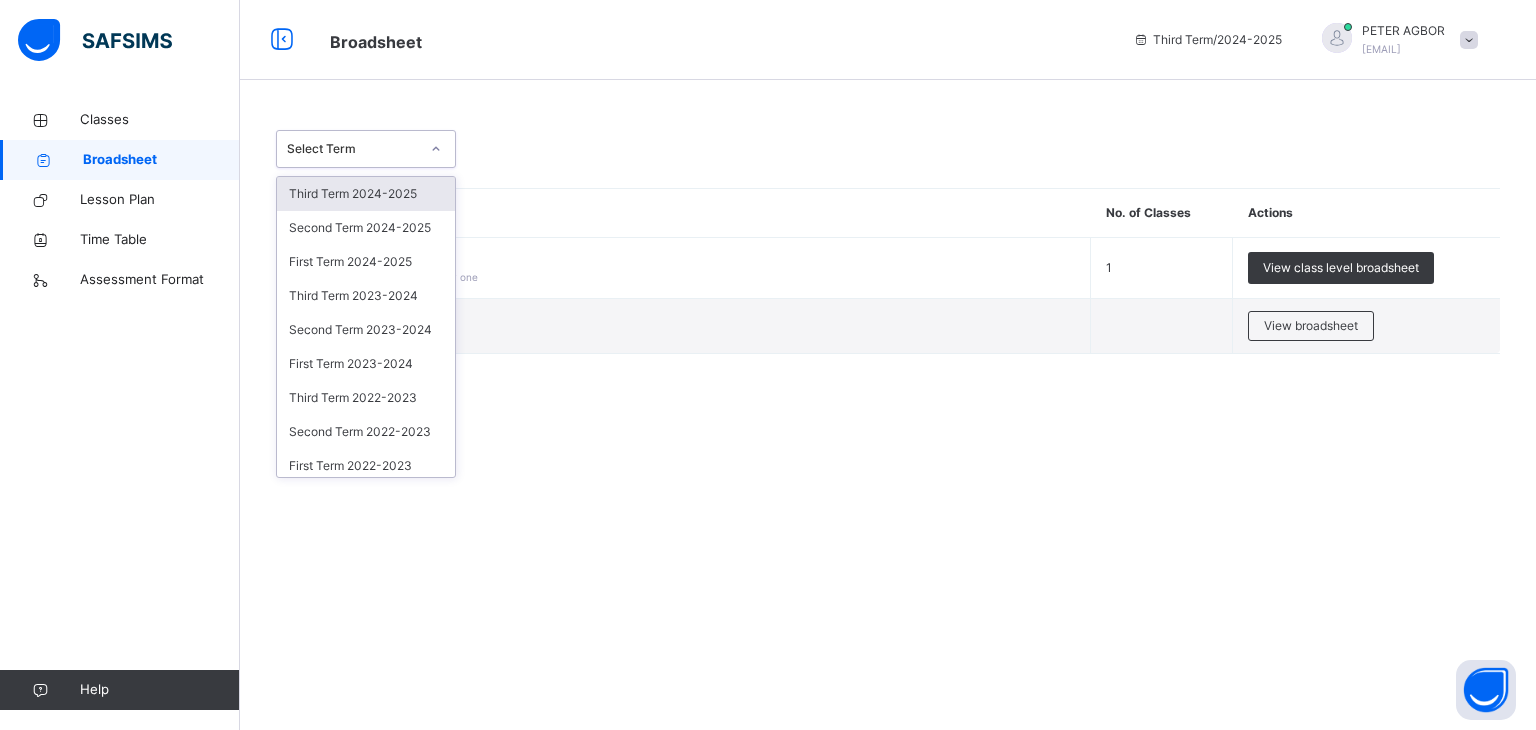 click 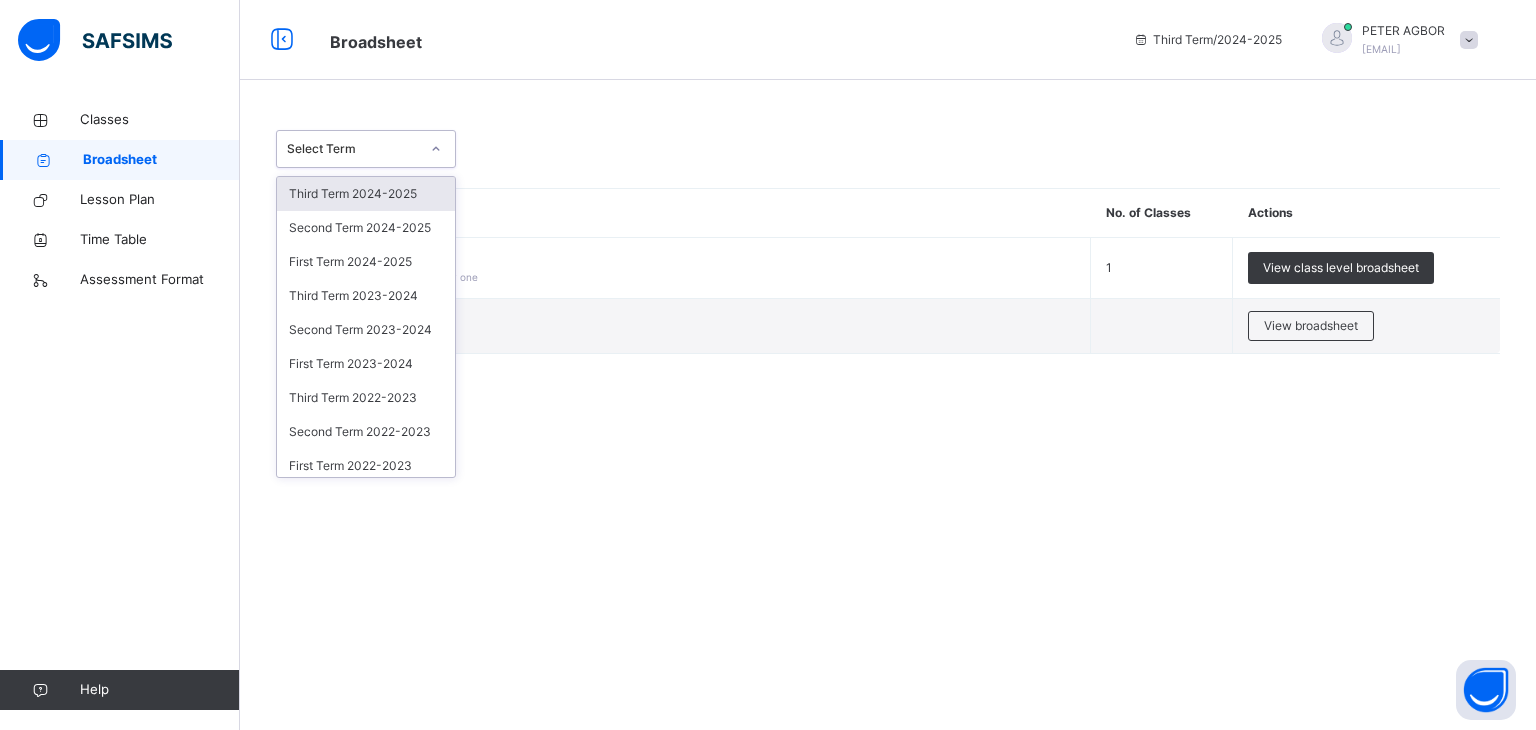 click on "Third Term 2024-2025" at bounding box center [366, 194] 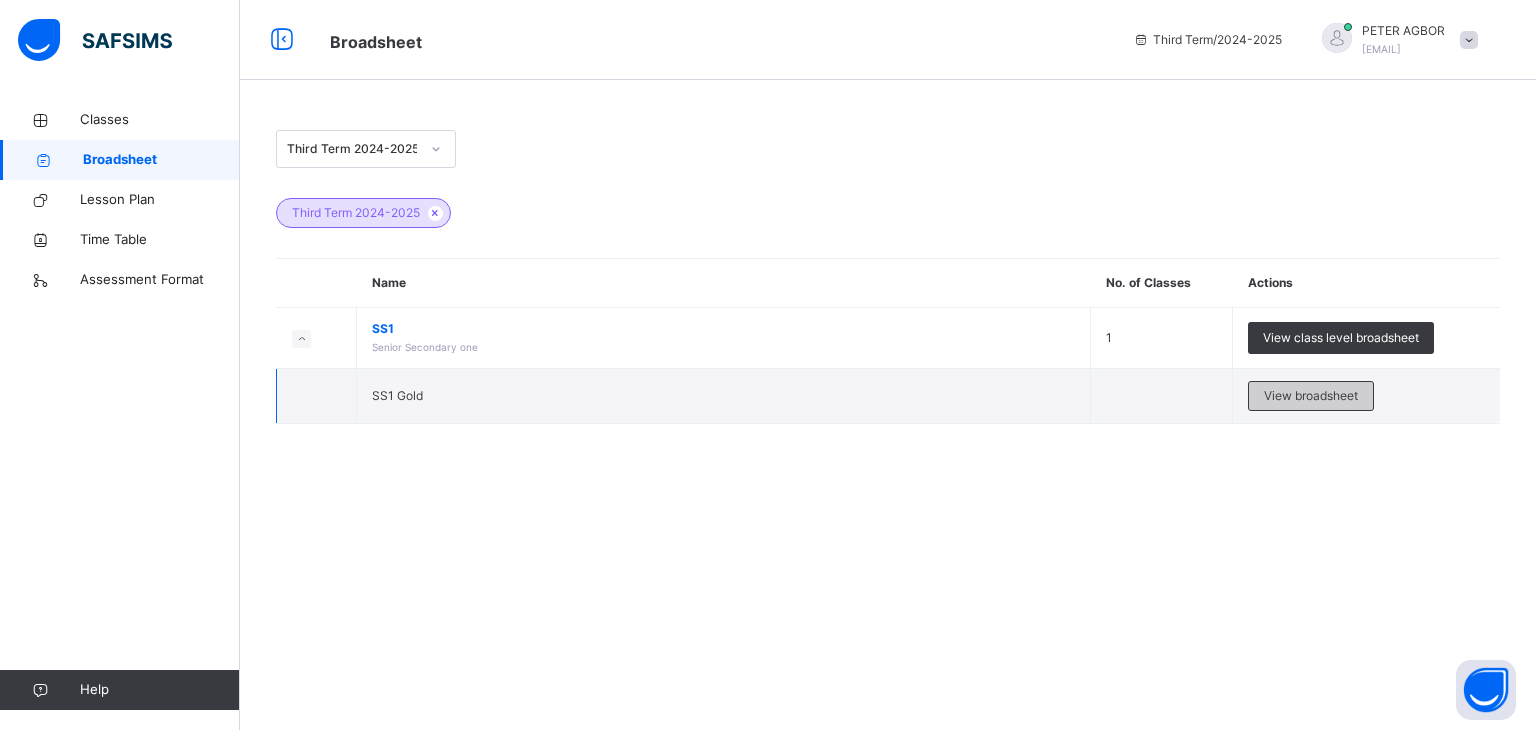 click on "View broadsheet" at bounding box center (1311, 396) 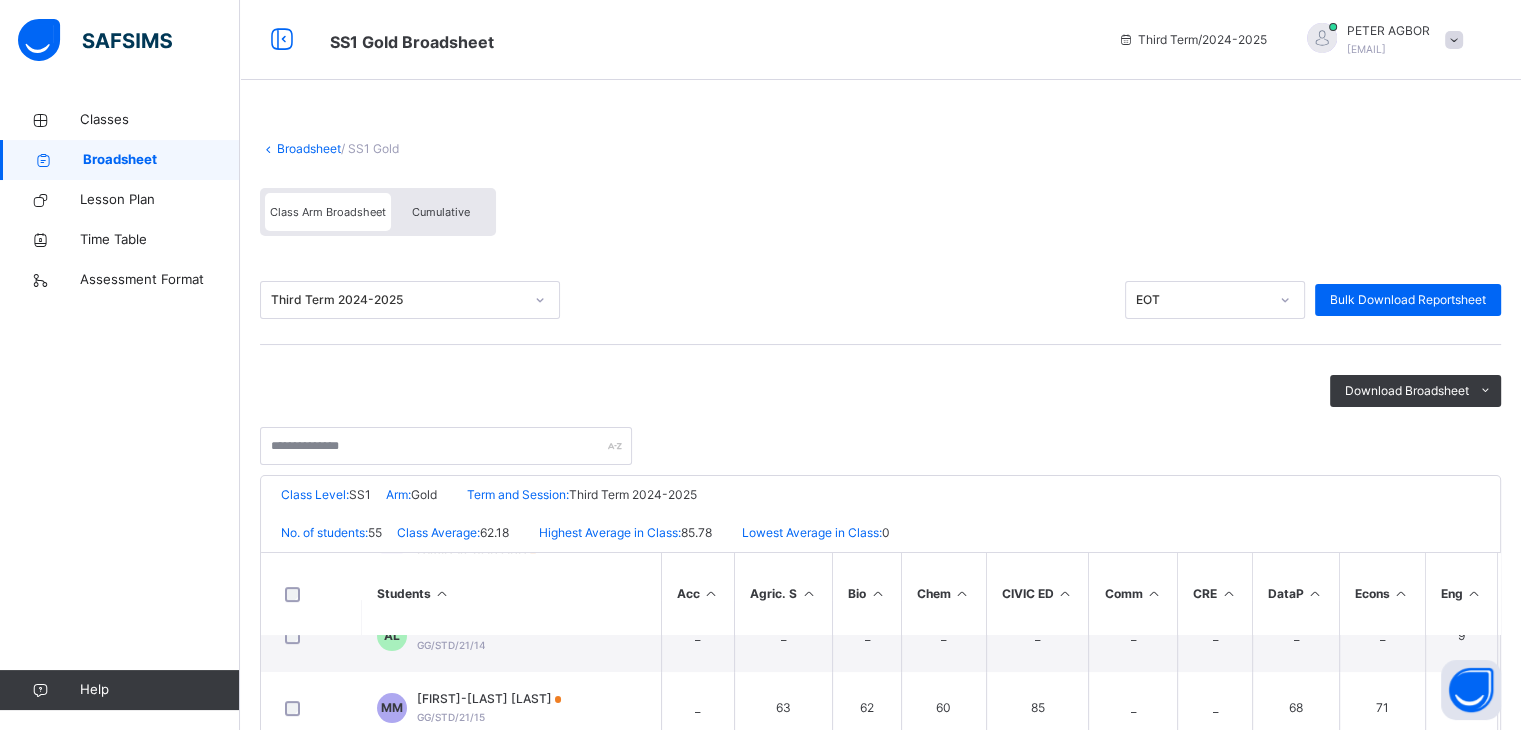 scroll, scrollTop: 744, scrollLeft: 0, axis: vertical 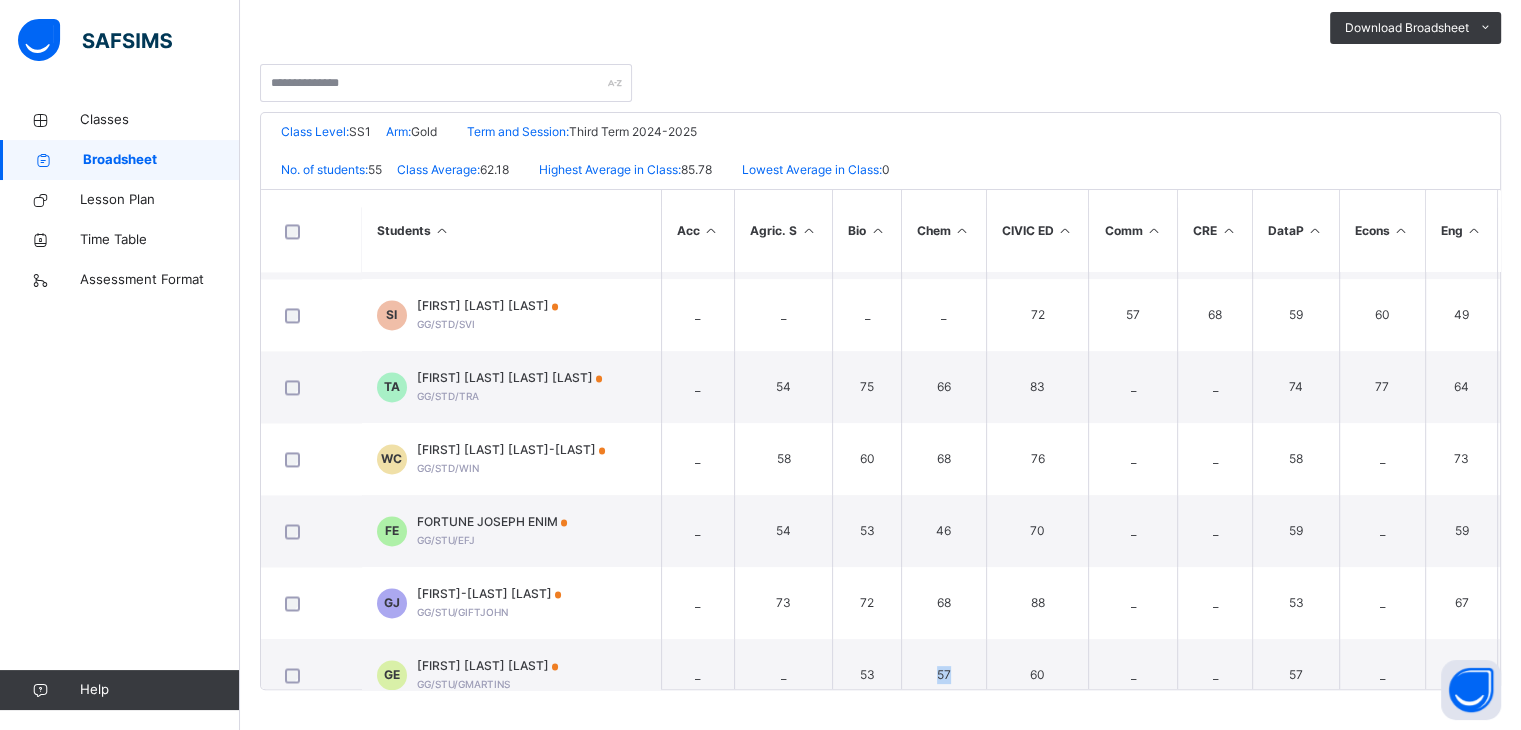 drag, startPoint x: 924, startPoint y: 689, endPoint x: 948, endPoint y: 684, distance: 24.5153 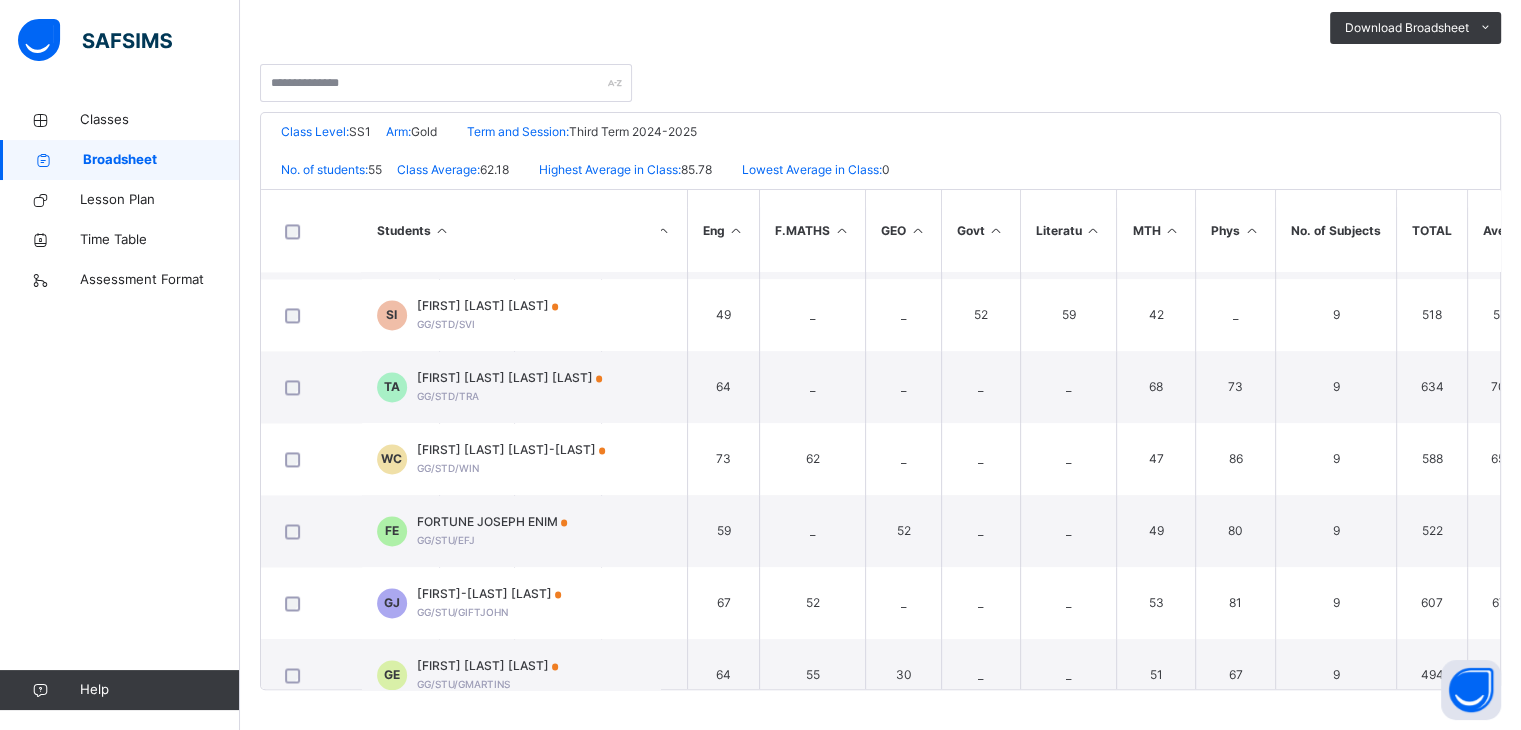 scroll, scrollTop: 3091, scrollLeft: 789, axis: both 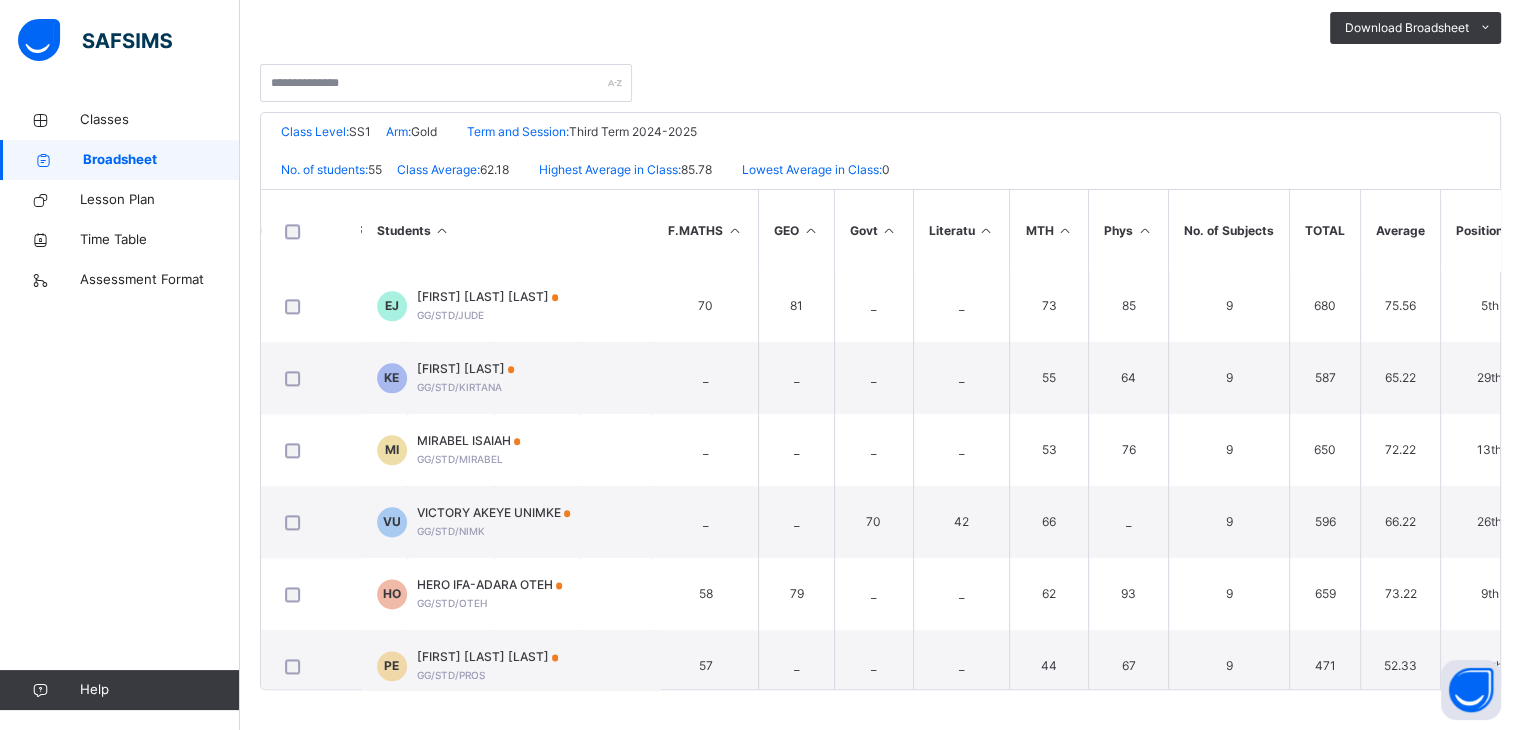 click on "Grace and Gold Schools Date: 4th Aug 2025, 9:08:48 am  Class Level:  SS1  Arm:  Gold  Term and Session:  Third Term 2024-2025  No. of students:  55  Class Average:  62.18  Highest Average in Class:  85.78  Lowest Average in Class:  0 S/NO Admission No. Full Name Acc Agric. S Bio Chem CIVIC ED Comm CRE DataP Econs Eng F.MATHS GEO Govt Literatu MTH Phys No. of Subjects TOTAL Average Position Grade 1 GG/NOBLE ONYEKACHI CHIBUMMA NOBLE   _   _   94   88   86   _   _   82   _   87   78   83   _   _   80   94 9 772 85.78 1st A1 2 GG/SHALOM/21 NWAOKEKE SHALOM NGOZI   _   54   59   64   70   _   _   50   _   68   52   _   _   _   53   56 9 526 58.44 38th C5 3 GG/STD/21/01 GOODNEWS ONOGWU OCHANYA   _   75   76   56   87   _   _   68   78   80   _   _   _   _   61   77 9 658 73.11 10th B2 4 GG/STD/21/06 ROSE AGANYI ADASHIKEM   _   83   86   82   94   _   _   85   _   88   78   _   _   _   77   89 9 762 84.67 2nd A1 5 GG/STD/21/07 EDWIN AGBO ADAH   _   _   33   49   73   _   _   60   _   71   52   49   _   _   47   44 9" at bounding box center [880, 401] 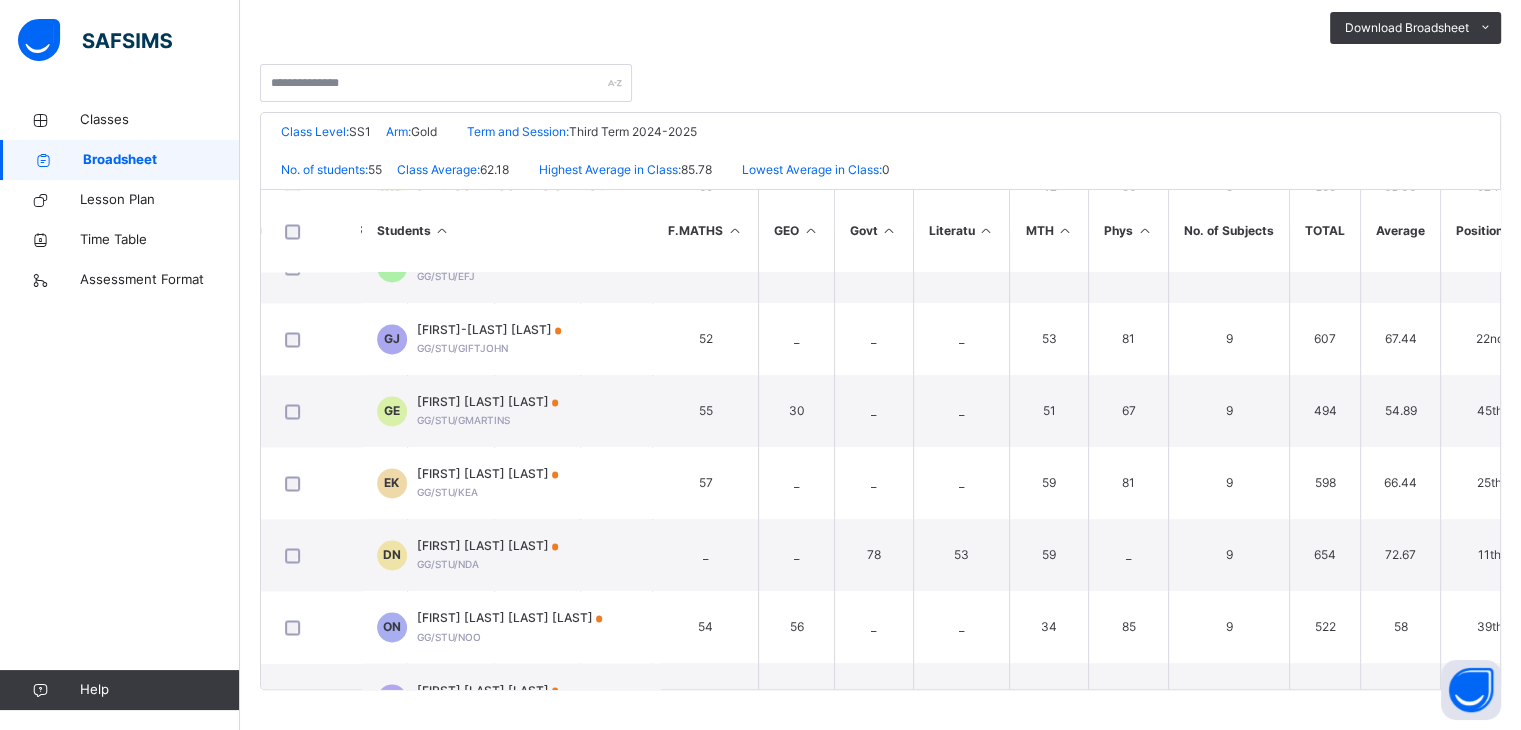 scroll, scrollTop: 3361, scrollLeft: 845, axis: both 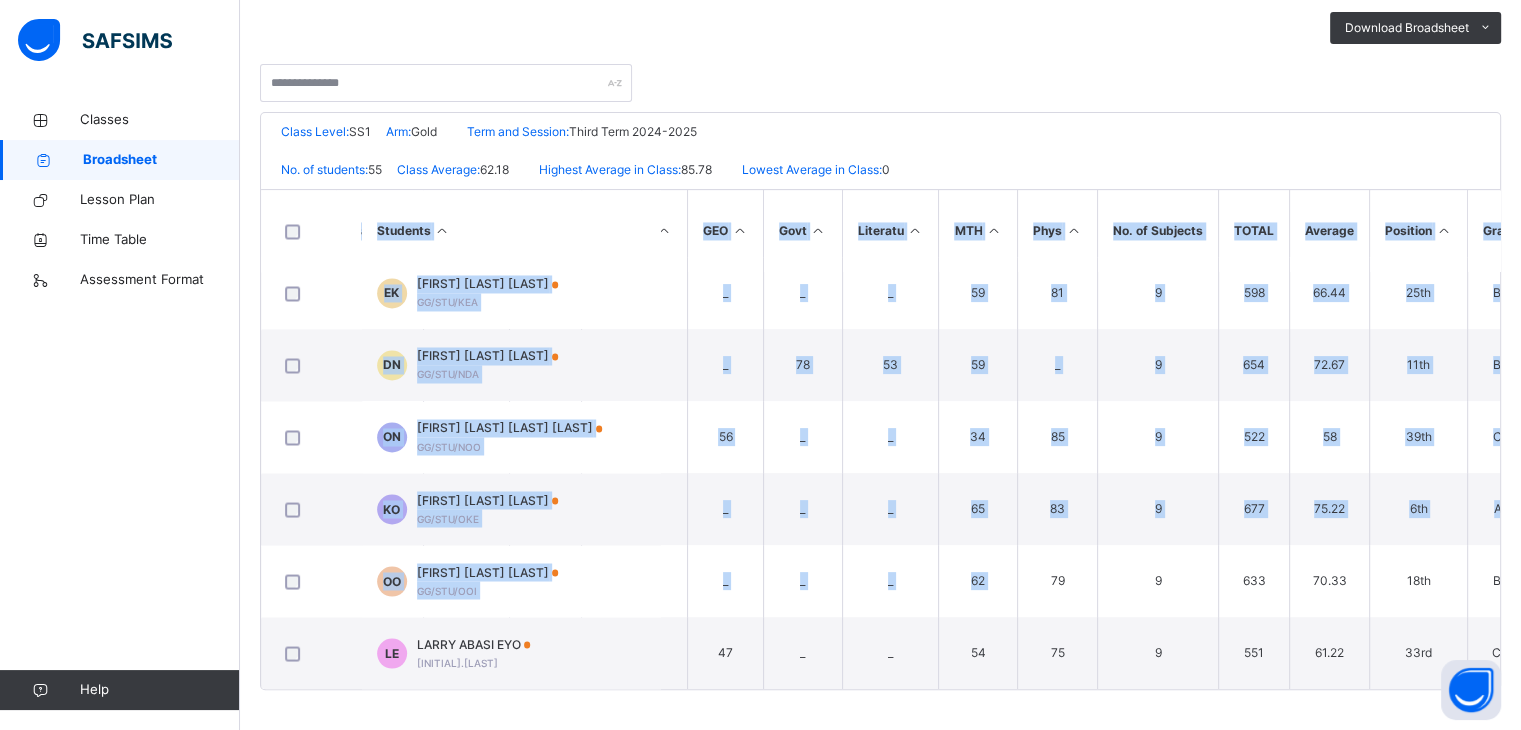 drag, startPoint x: 1023, startPoint y: 688, endPoint x: 998, endPoint y: 689, distance: 25.019993 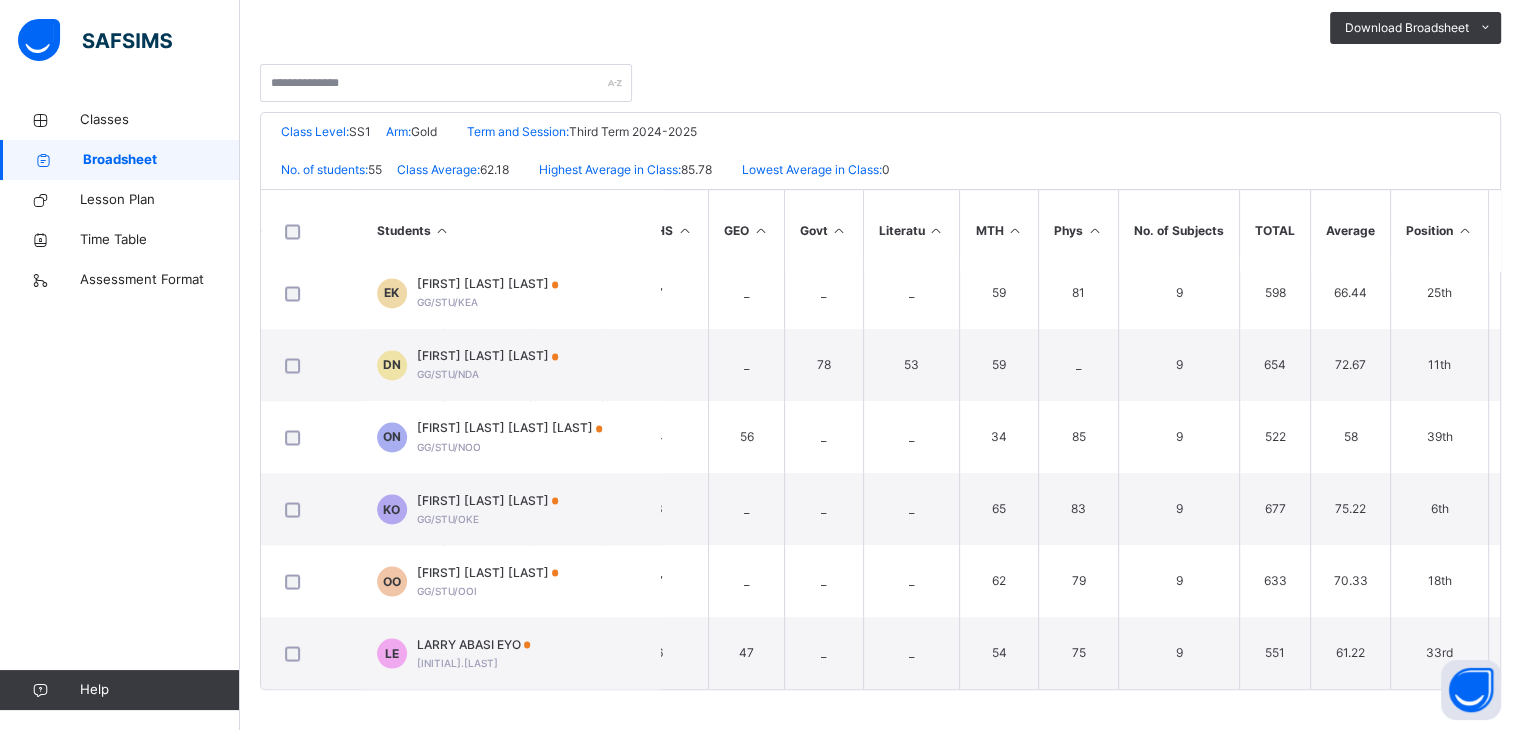scroll, scrollTop: 3552, scrollLeft: 932, axis: both 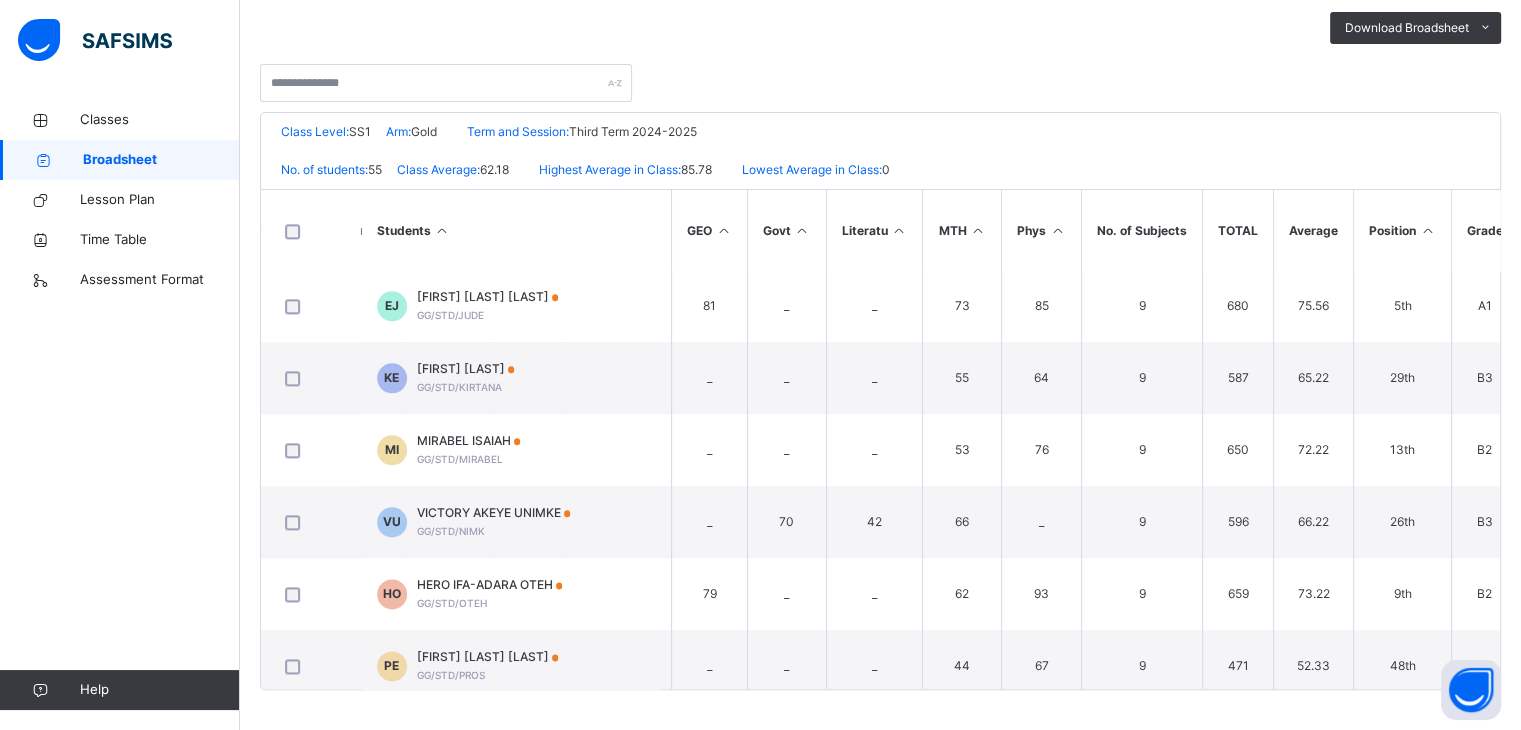 drag, startPoint x: 1516, startPoint y: 517, endPoint x: 1513, endPoint y: 528, distance: 11.401754 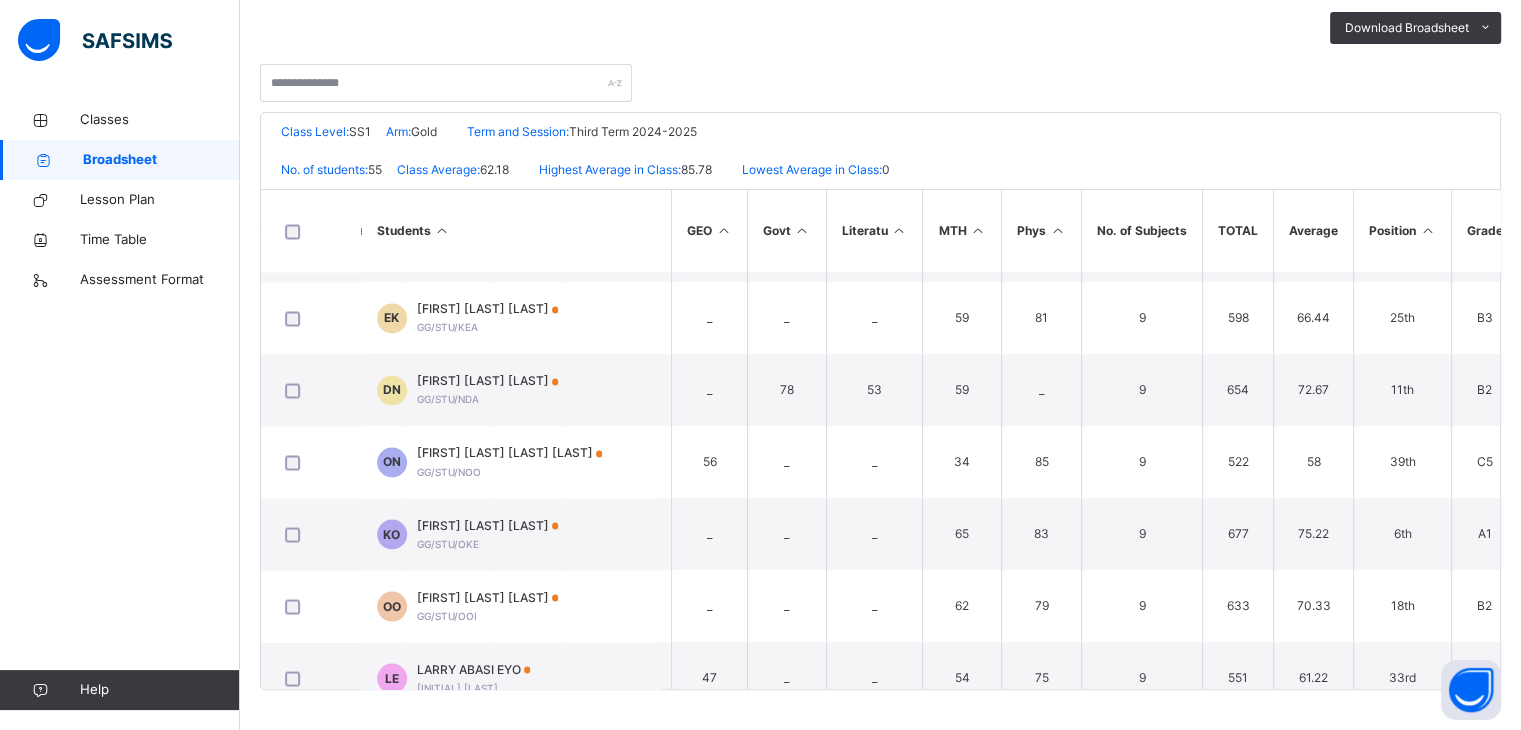 scroll, scrollTop: 3552, scrollLeft: 932, axis: both 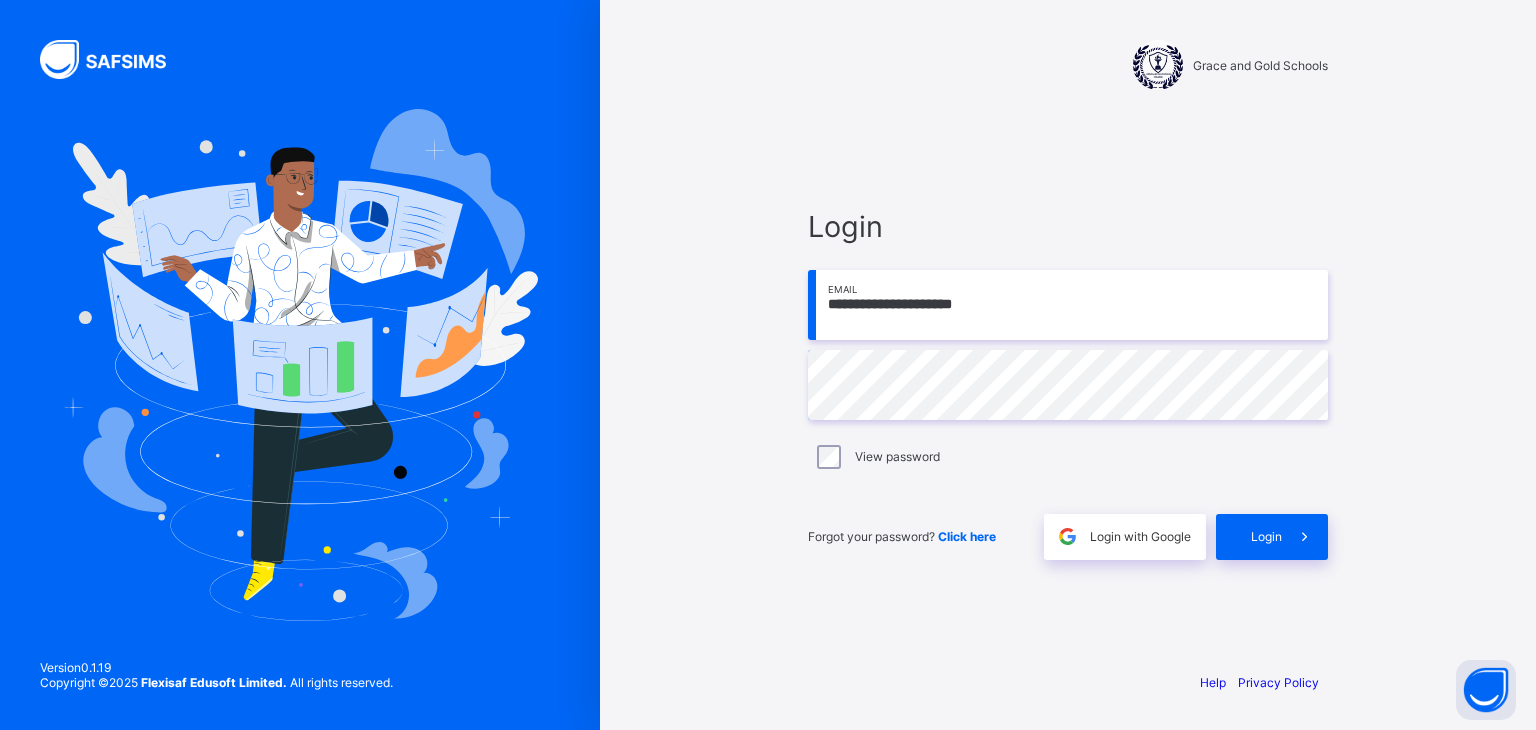 click on "**********" at bounding box center (1068, 305) 